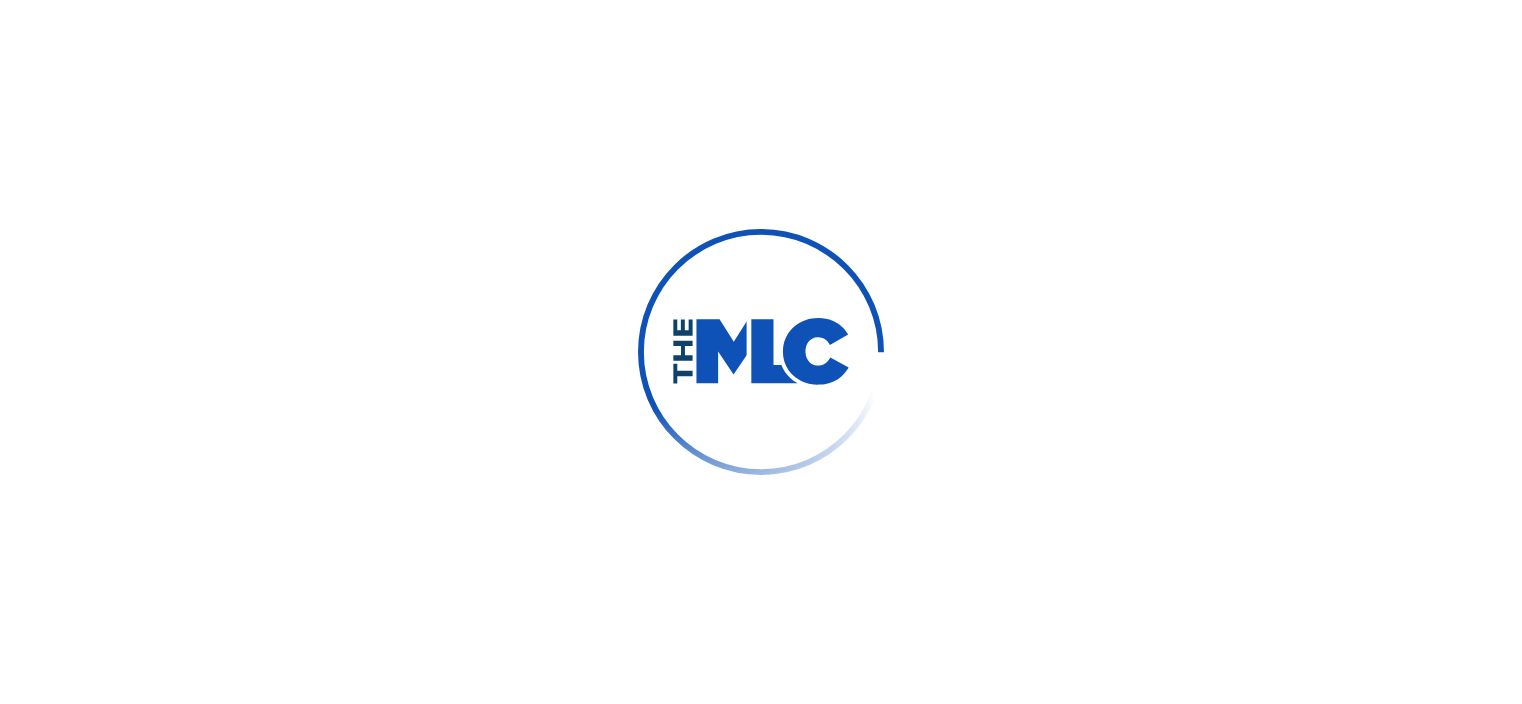 scroll, scrollTop: 0, scrollLeft: 0, axis: both 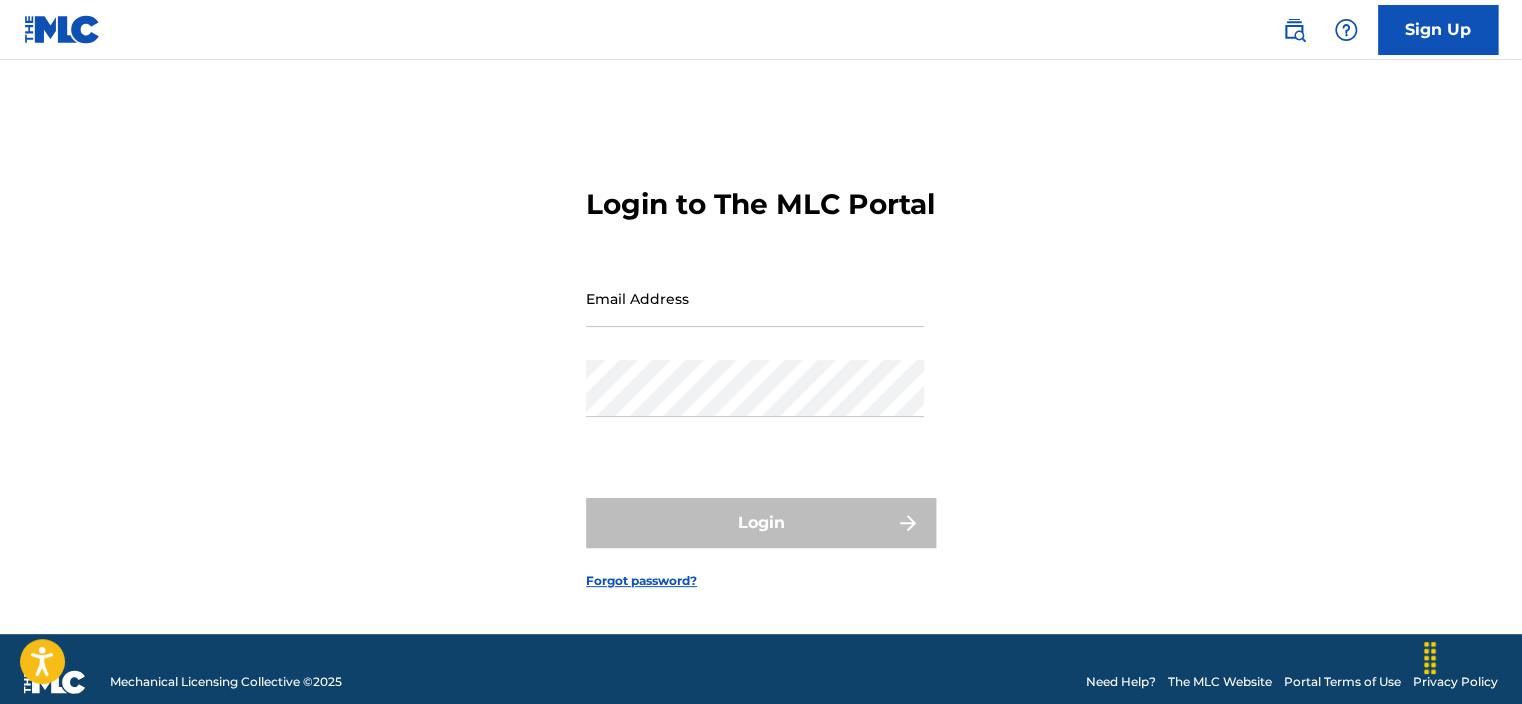 type on "[EMAIL]" 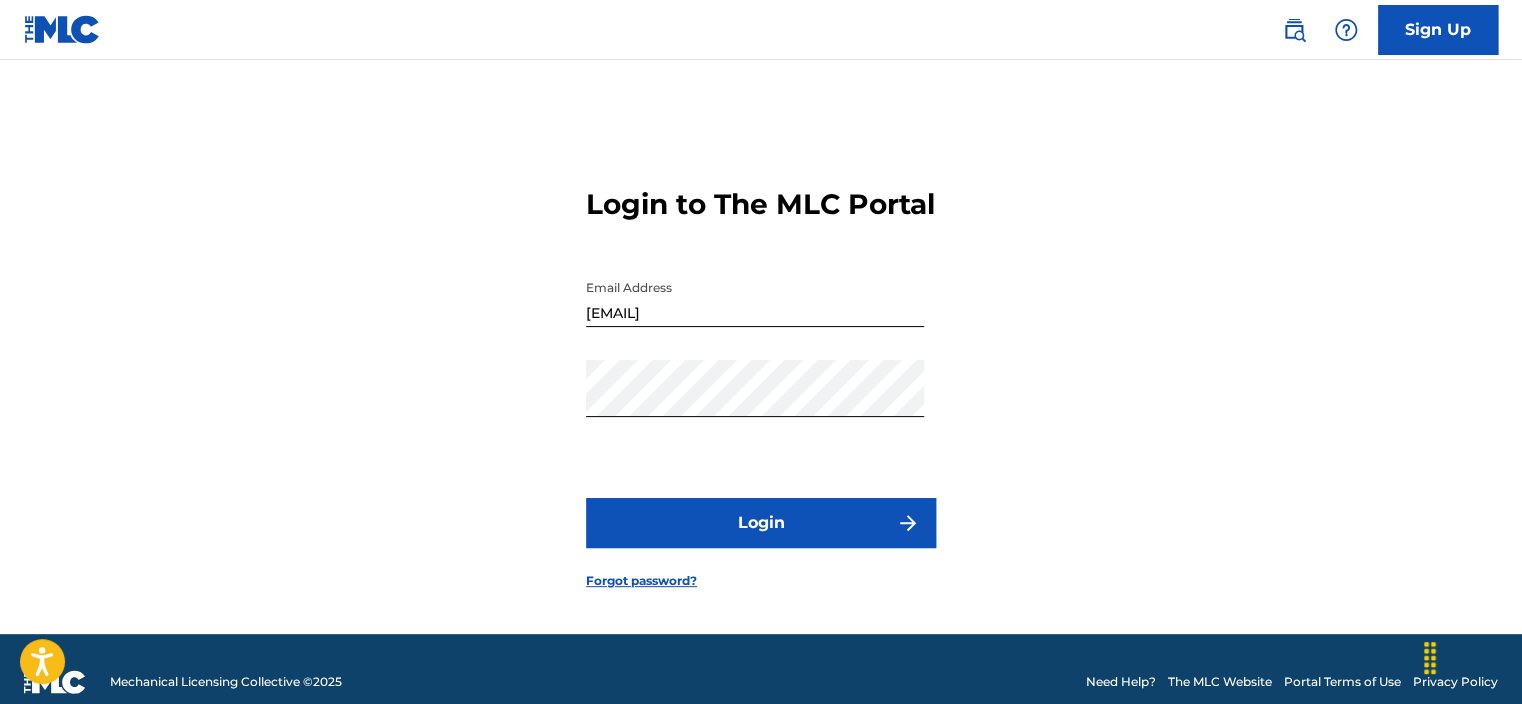 click on "Login" at bounding box center (761, 523) 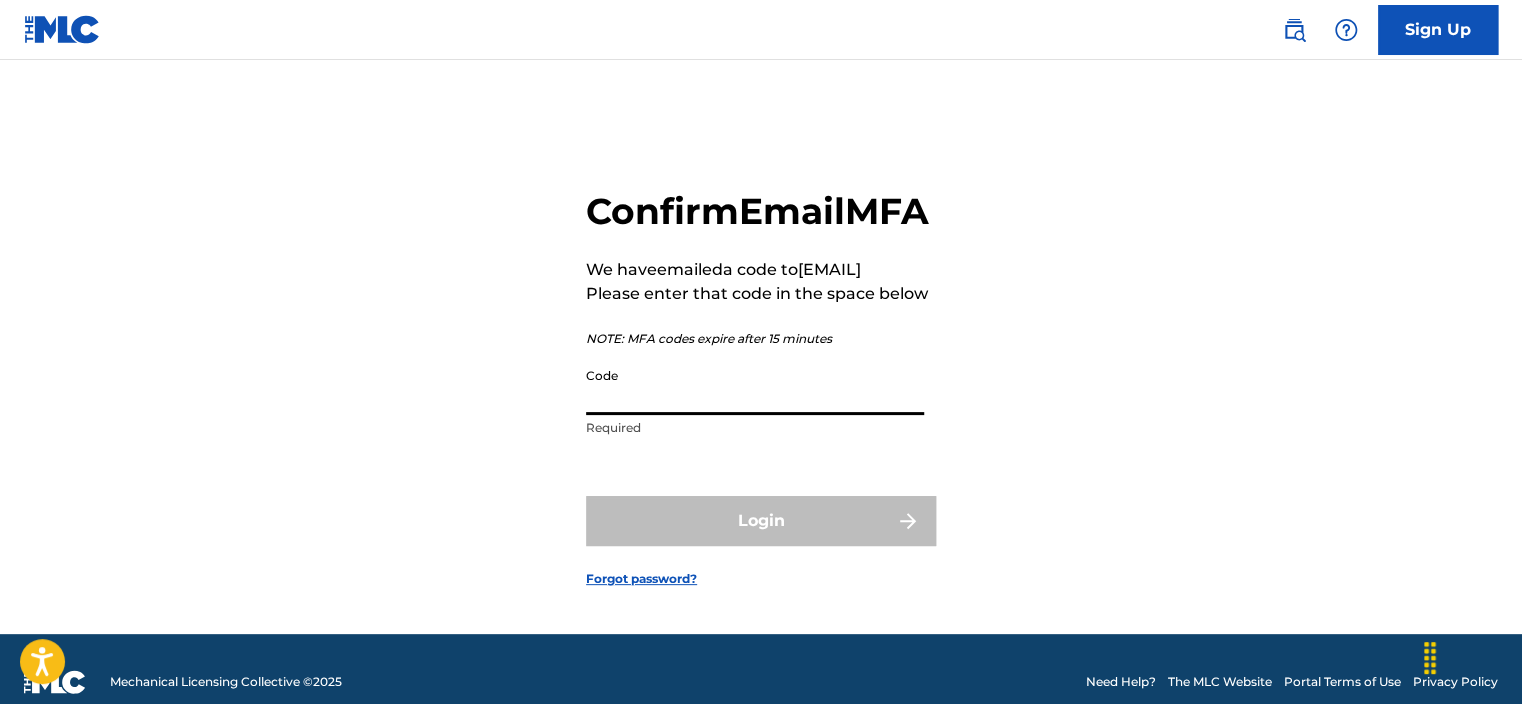 click on "Code" at bounding box center (755, 386) 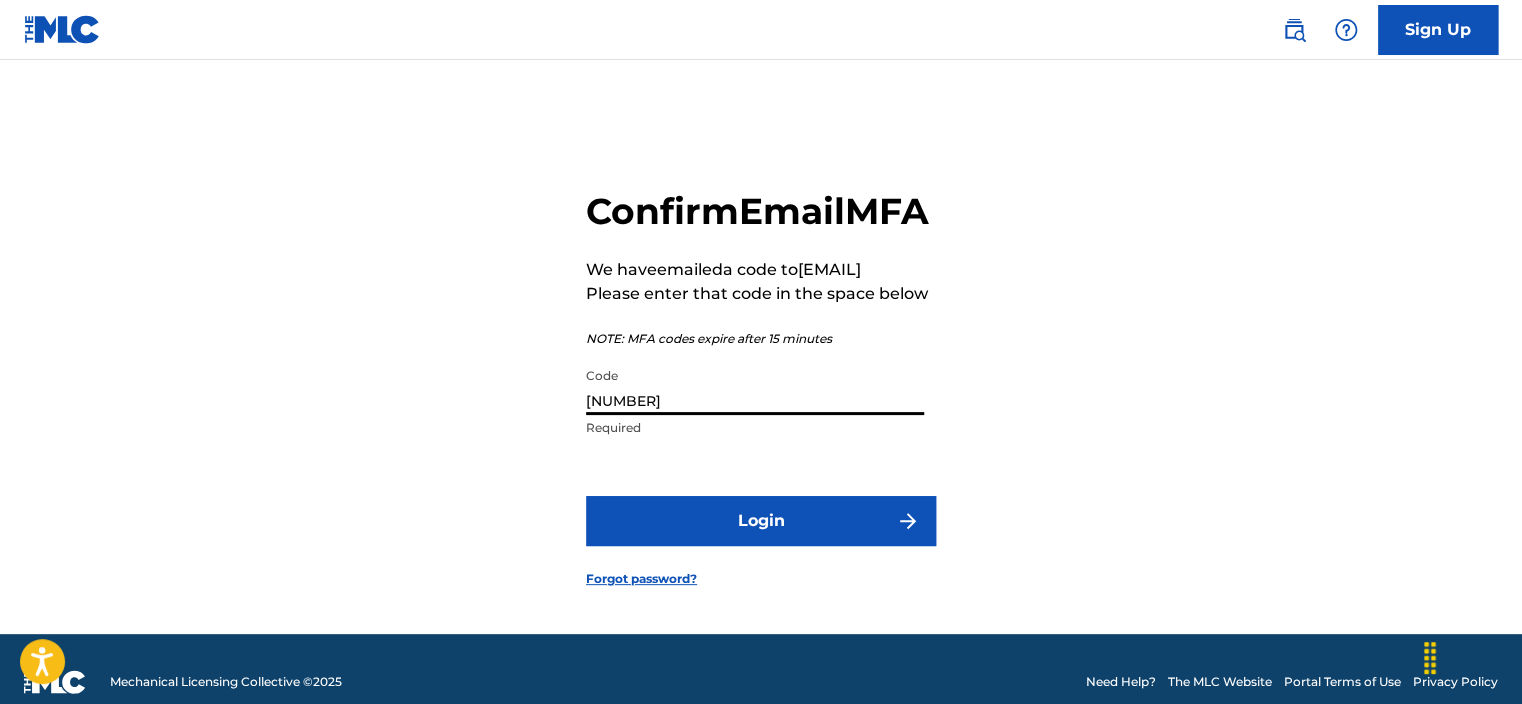 type on "[NUMBER]" 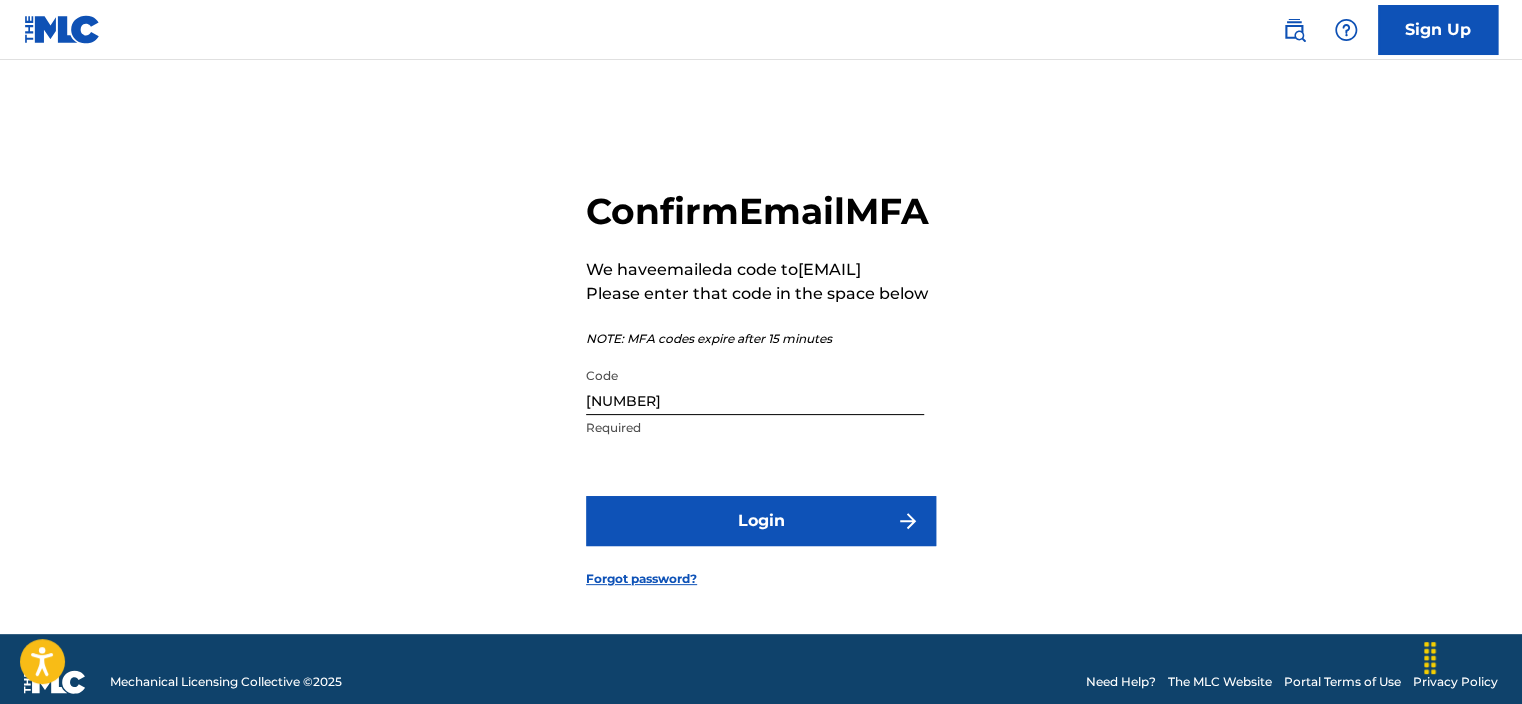 click on "Login" at bounding box center (761, 521) 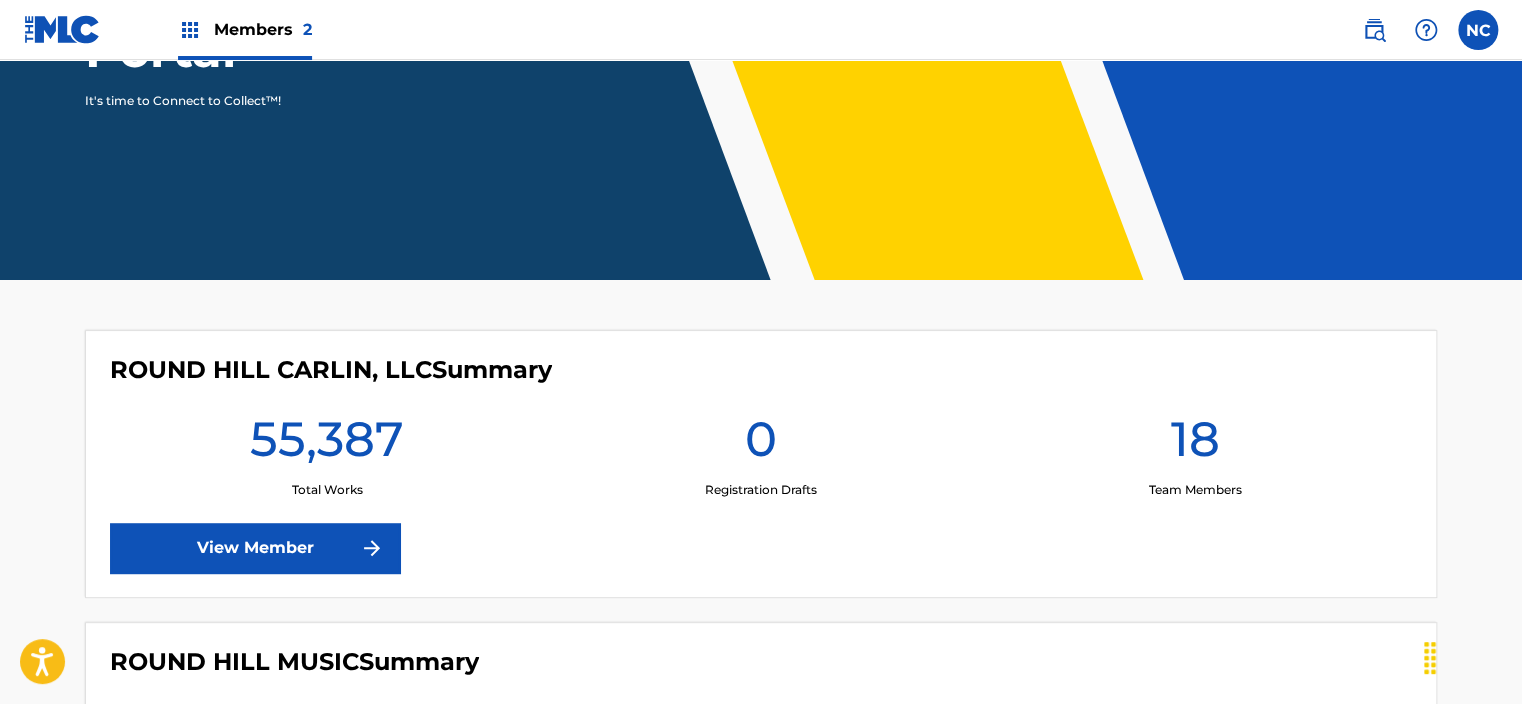 scroll, scrollTop: 0, scrollLeft: 0, axis: both 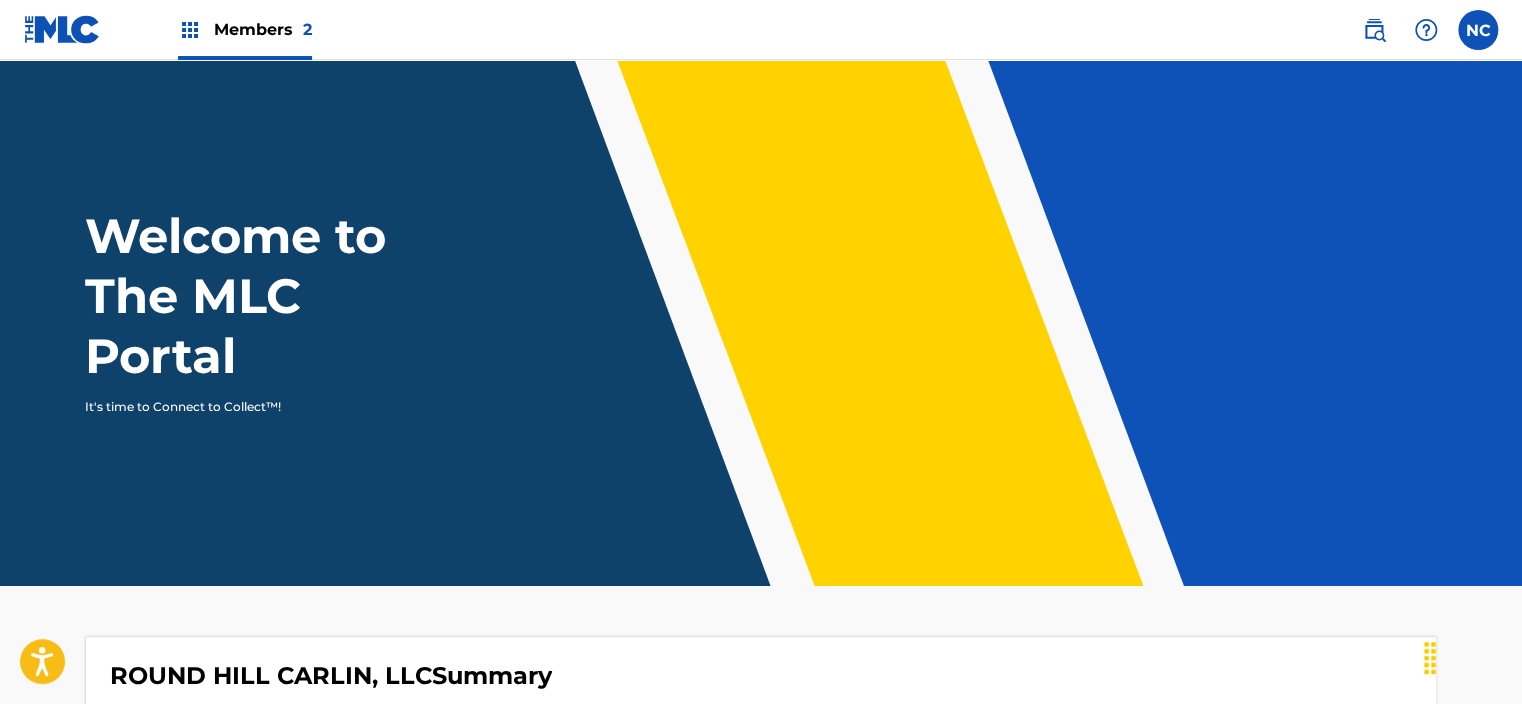click at bounding box center [190, 30] 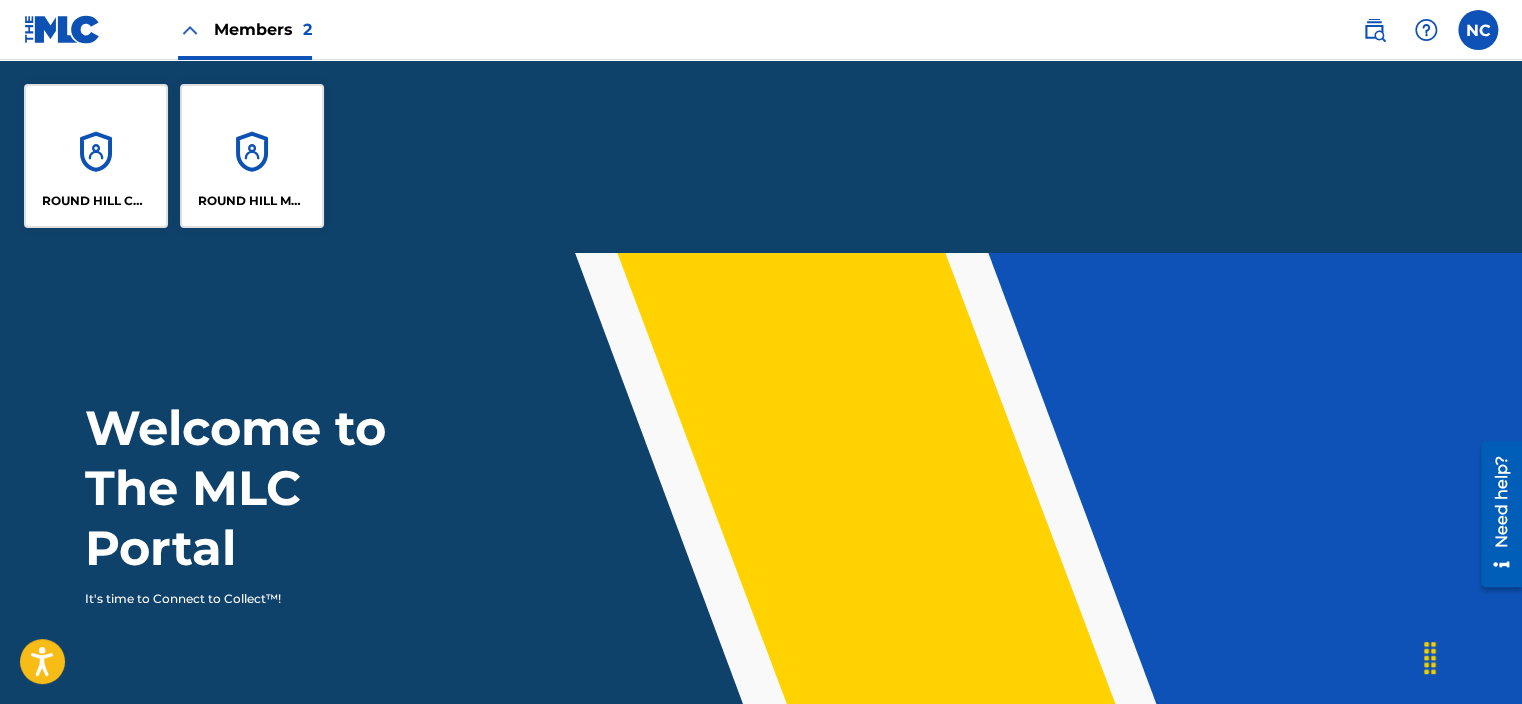 click on "ROUND HILL MUSIC" at bounding box center [252, 156] 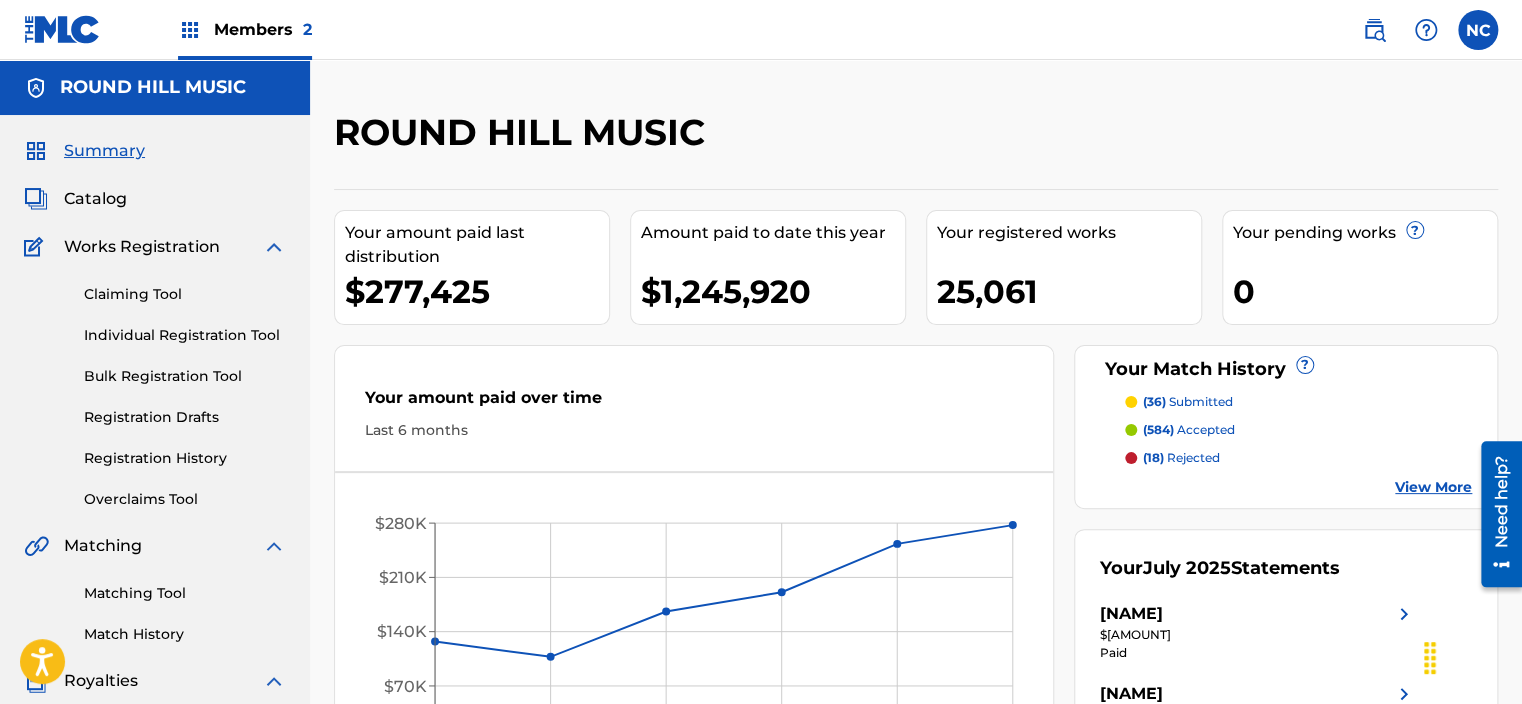 click on "Claiming Tool" at bounding box center (185, 294) 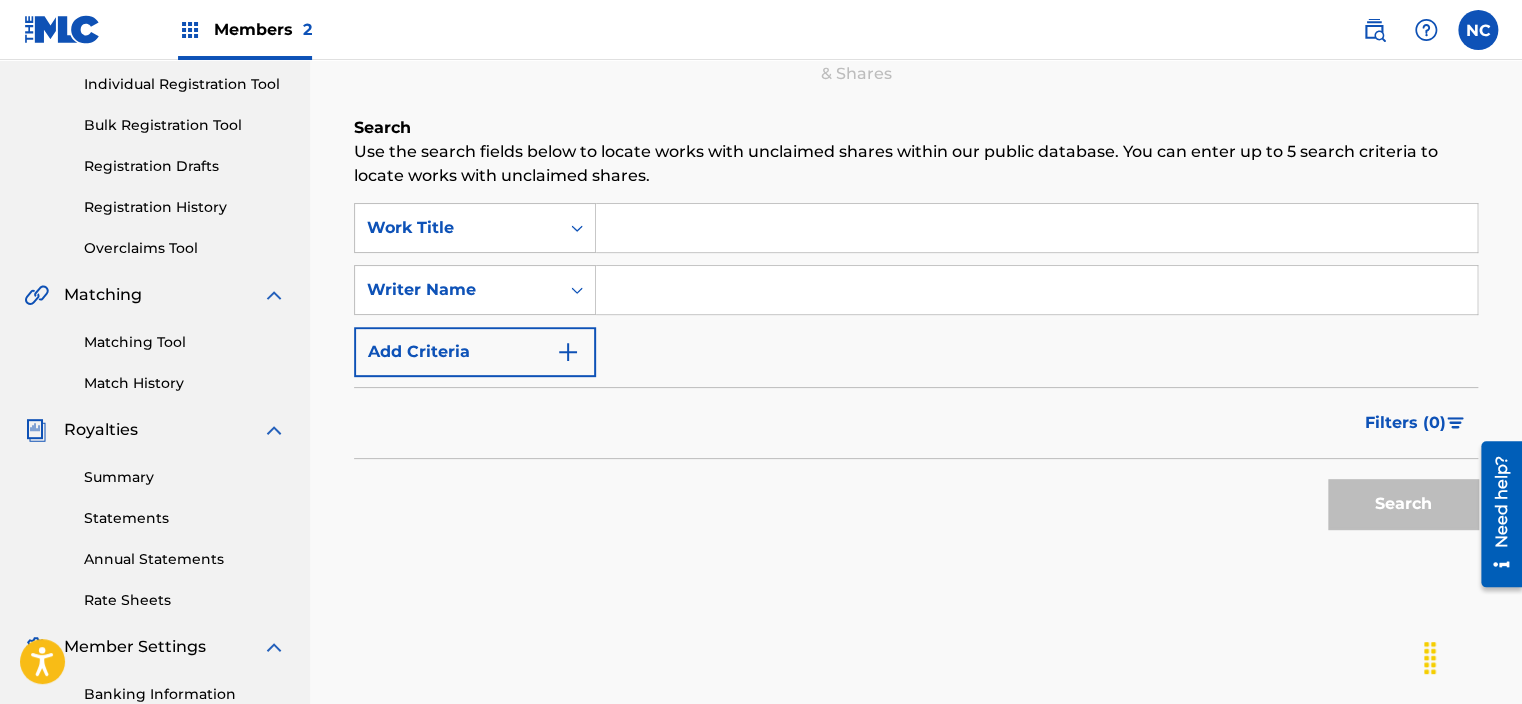 scroll, scrollTop: 0, scrollLeft: 0, axis: both 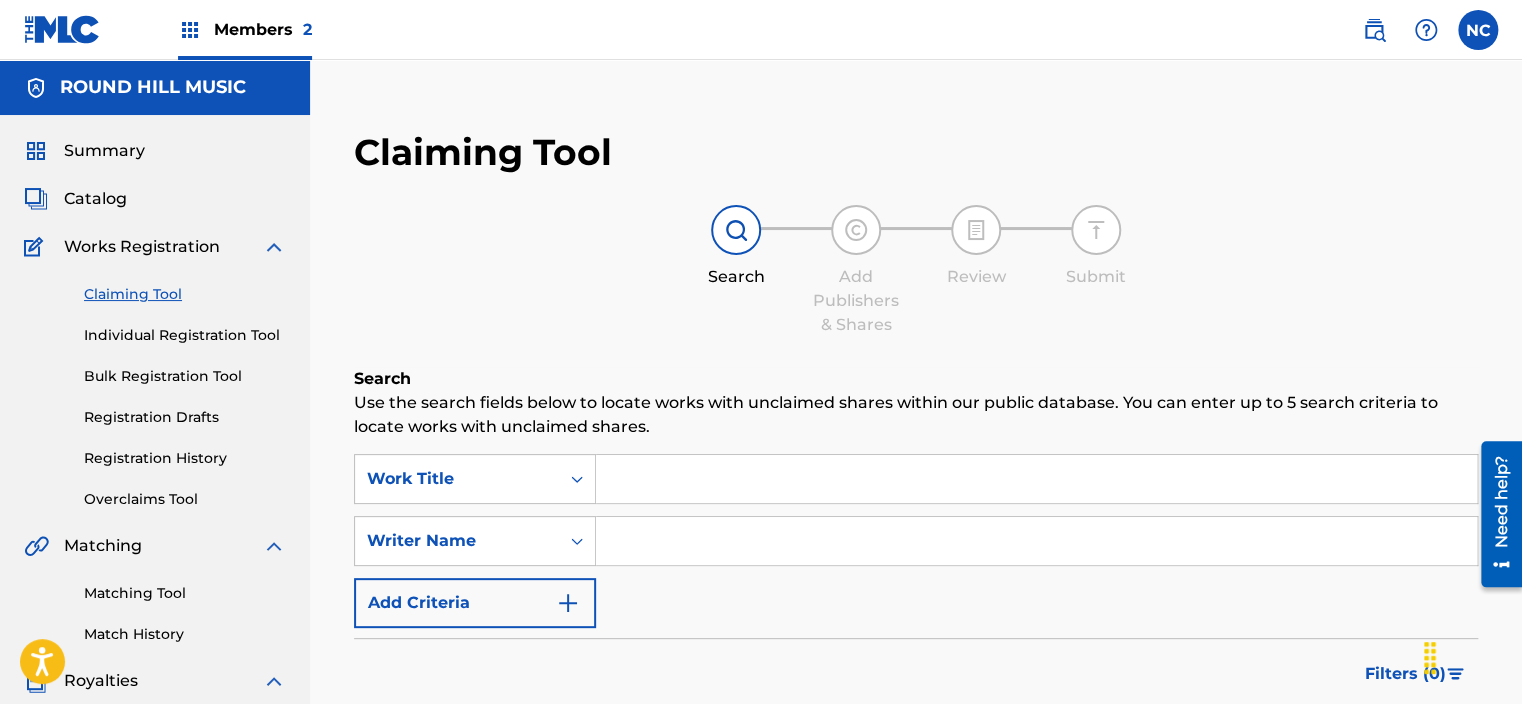 click on "Search Use the search fields below to locate works with unclaimed shares within our public database. You can enter up
to 5 search criteria to locate works with unclaimed shares. SearchWithCriteriaa603ff67-7274-4ef5-bd50-66519c63ba55 Work Title SearchWithCriteriaf4aca749-79e5-4644-9859-531920492278 Writer Name Add Criteria Filter Claim Search Filters Include works claimed by my Member   Remove Filters Apply Filters Filters ( 0 ) Search" at bounding box center [916, 628] 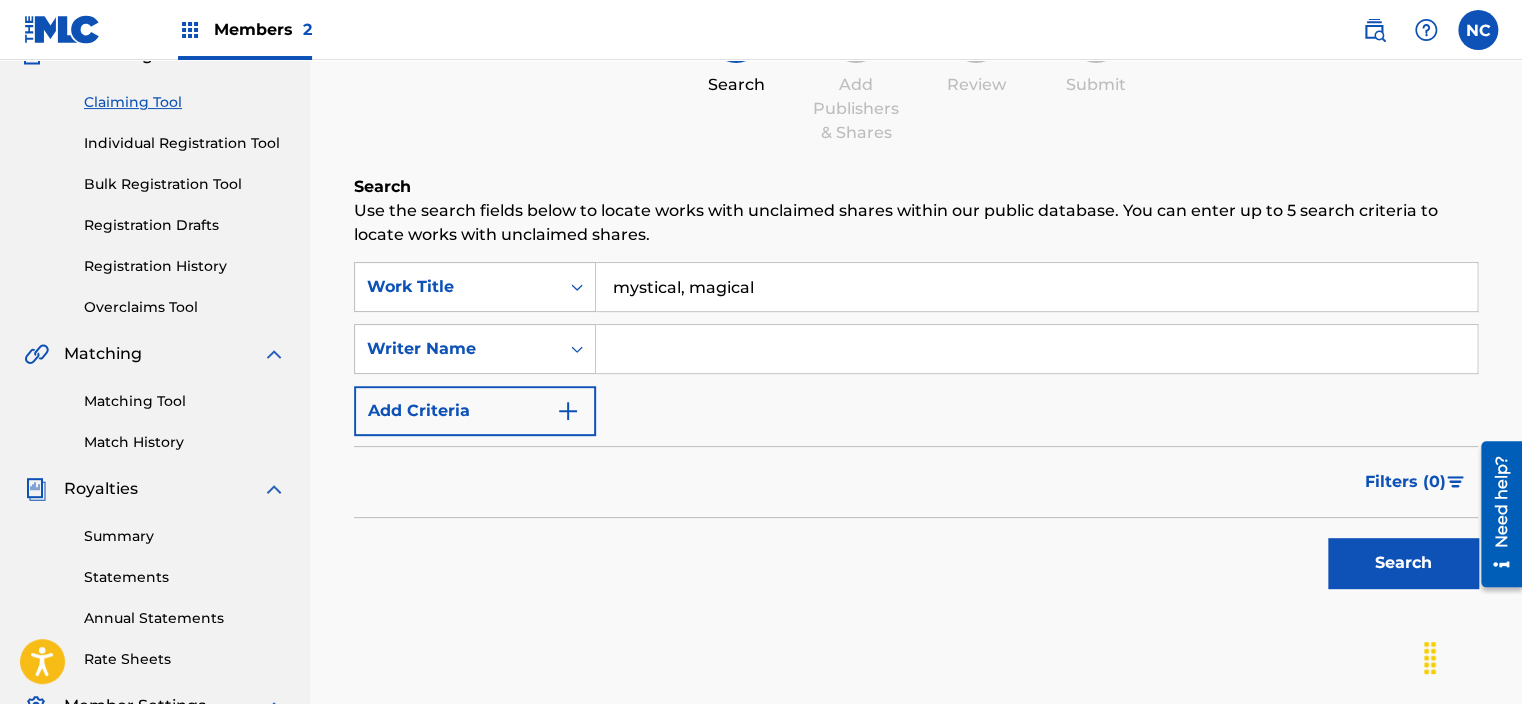 scroll, scrollTop: 188, scrollLeft: 0, axis: vertical 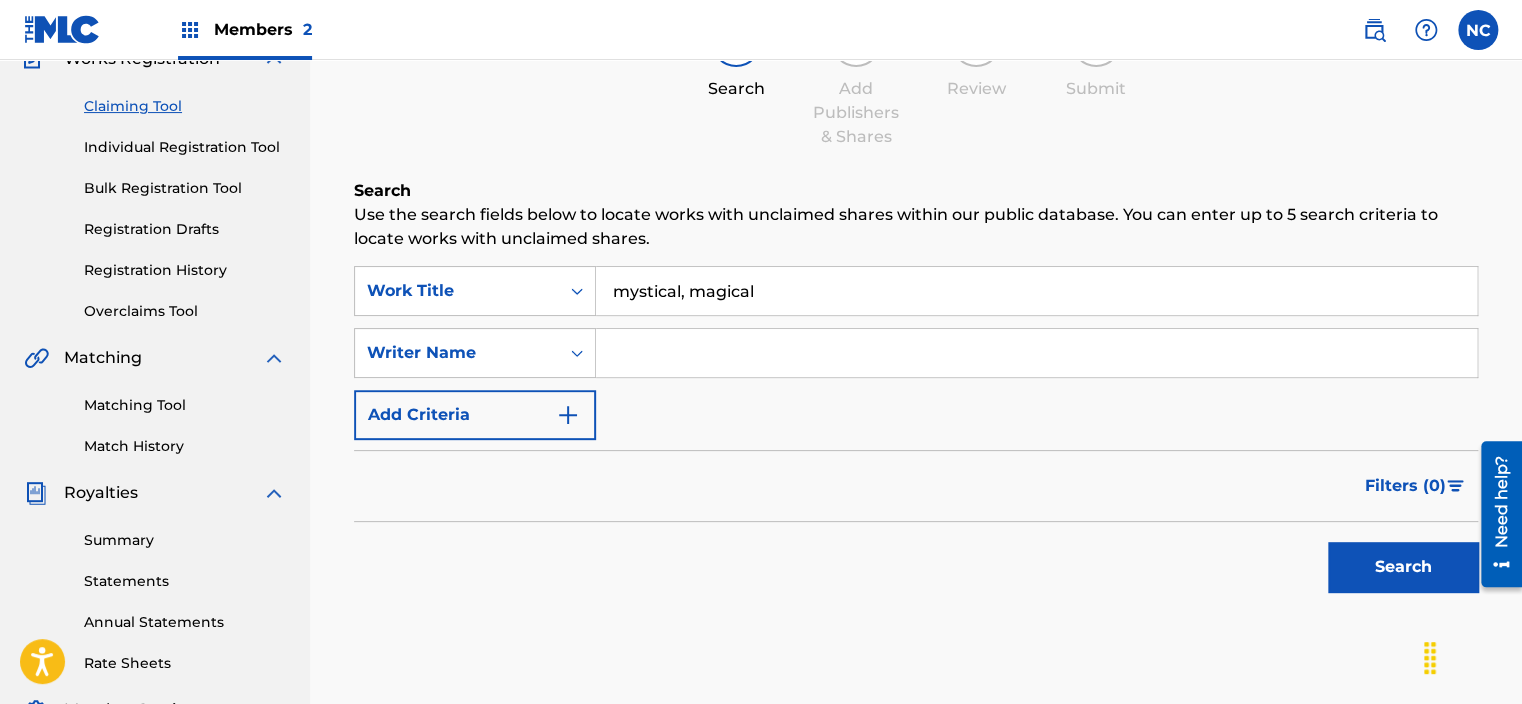 type on "mystical, magical" 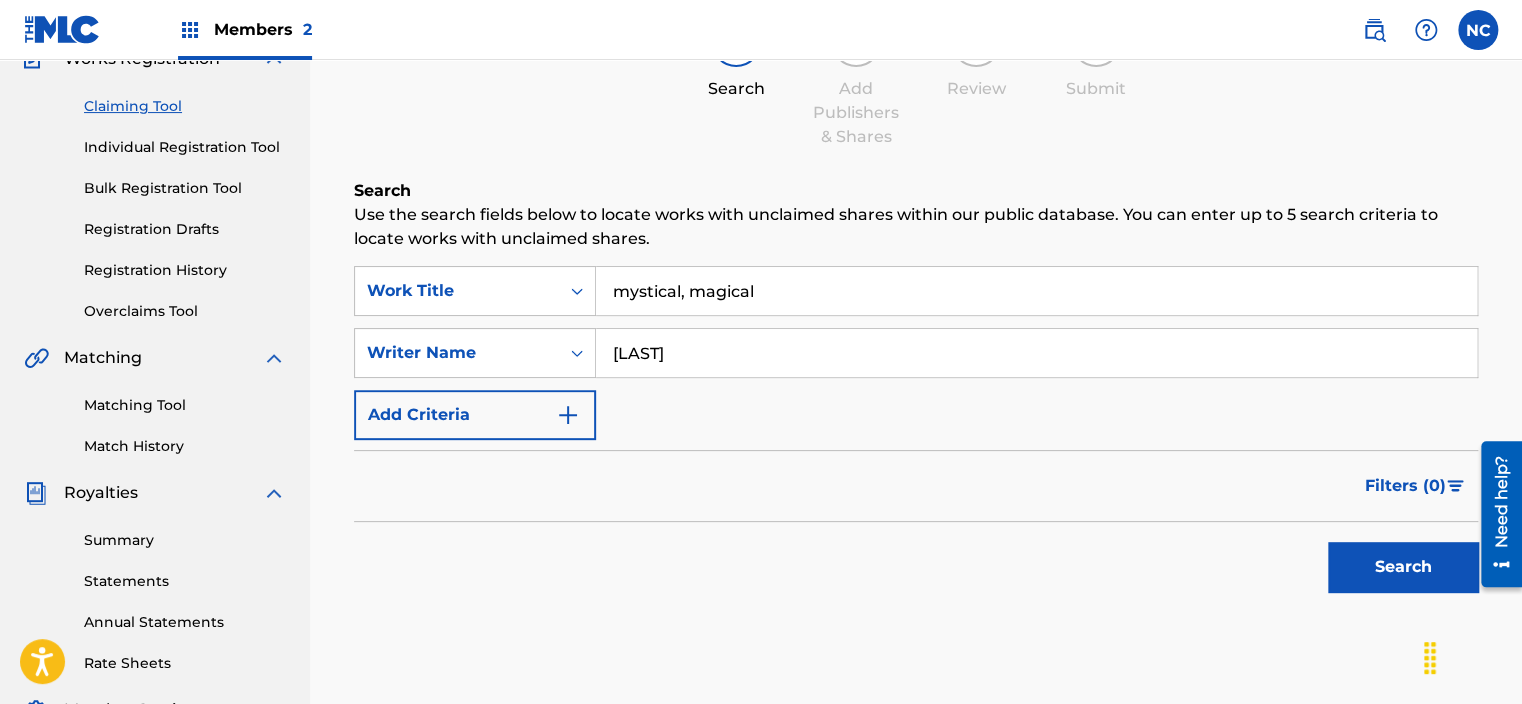type on "[LAST]" 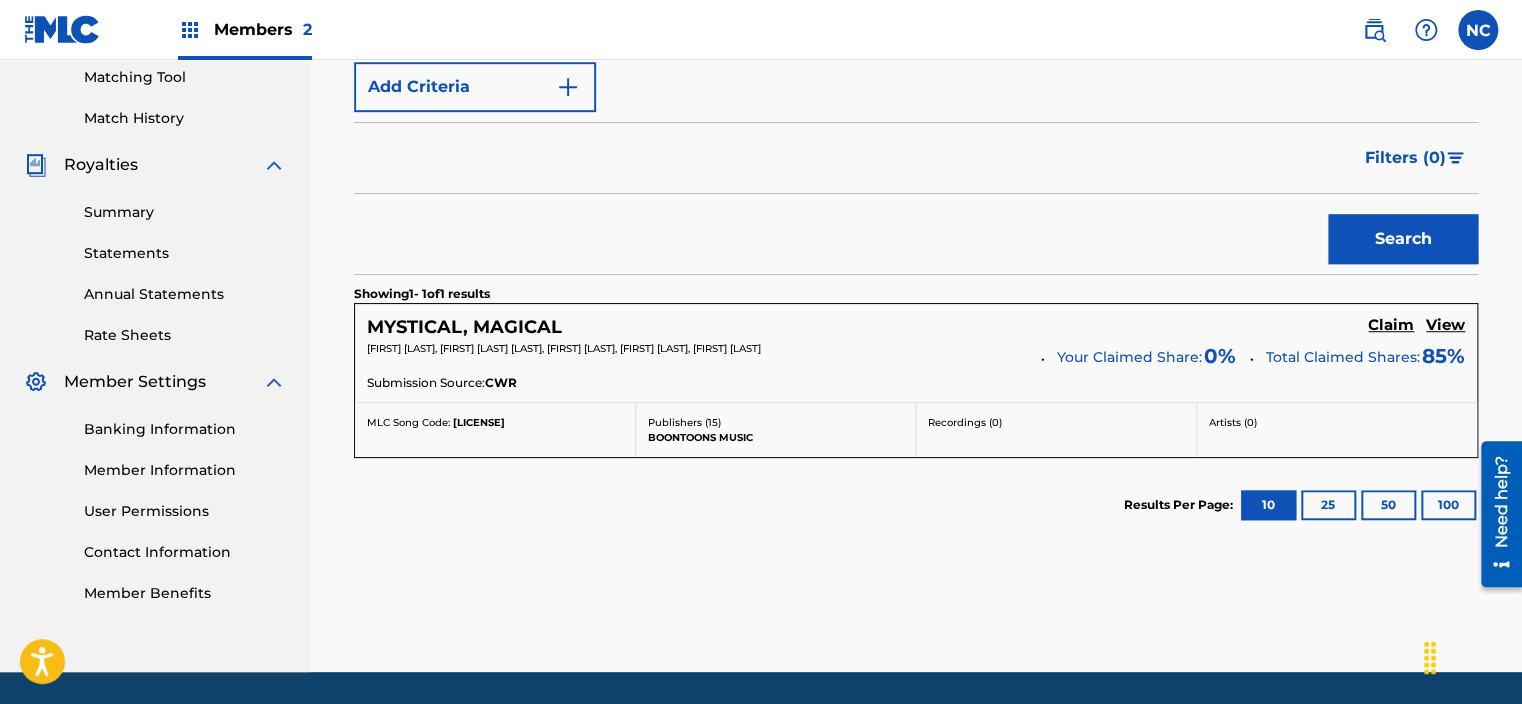 scroll, scrollTop: 514, scrollLeft: 0, axis: vertical 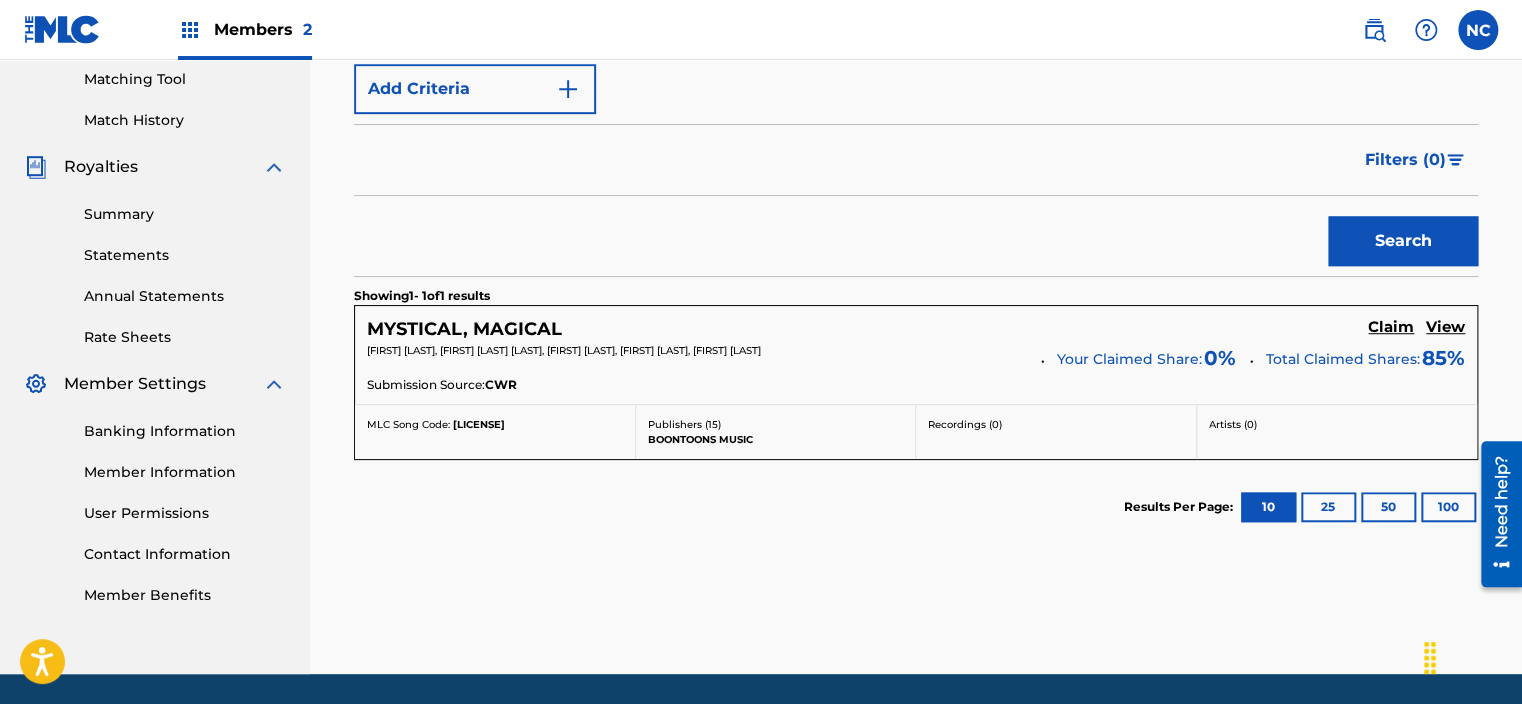 click on "MYSTICAL, MAGICAL" at bounding box center (464, 329) 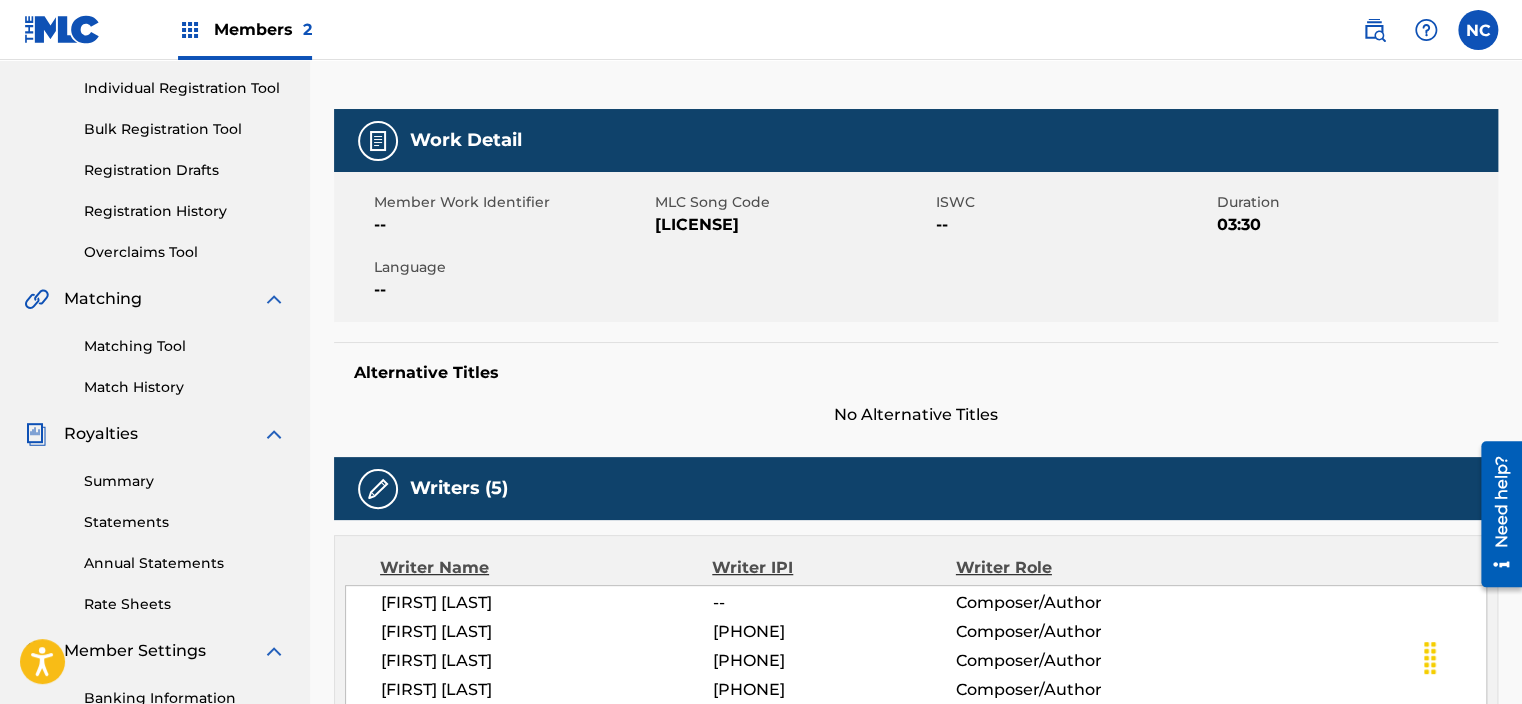 scroll, scrollTop: 0, scrollLeft: 0, axis: both 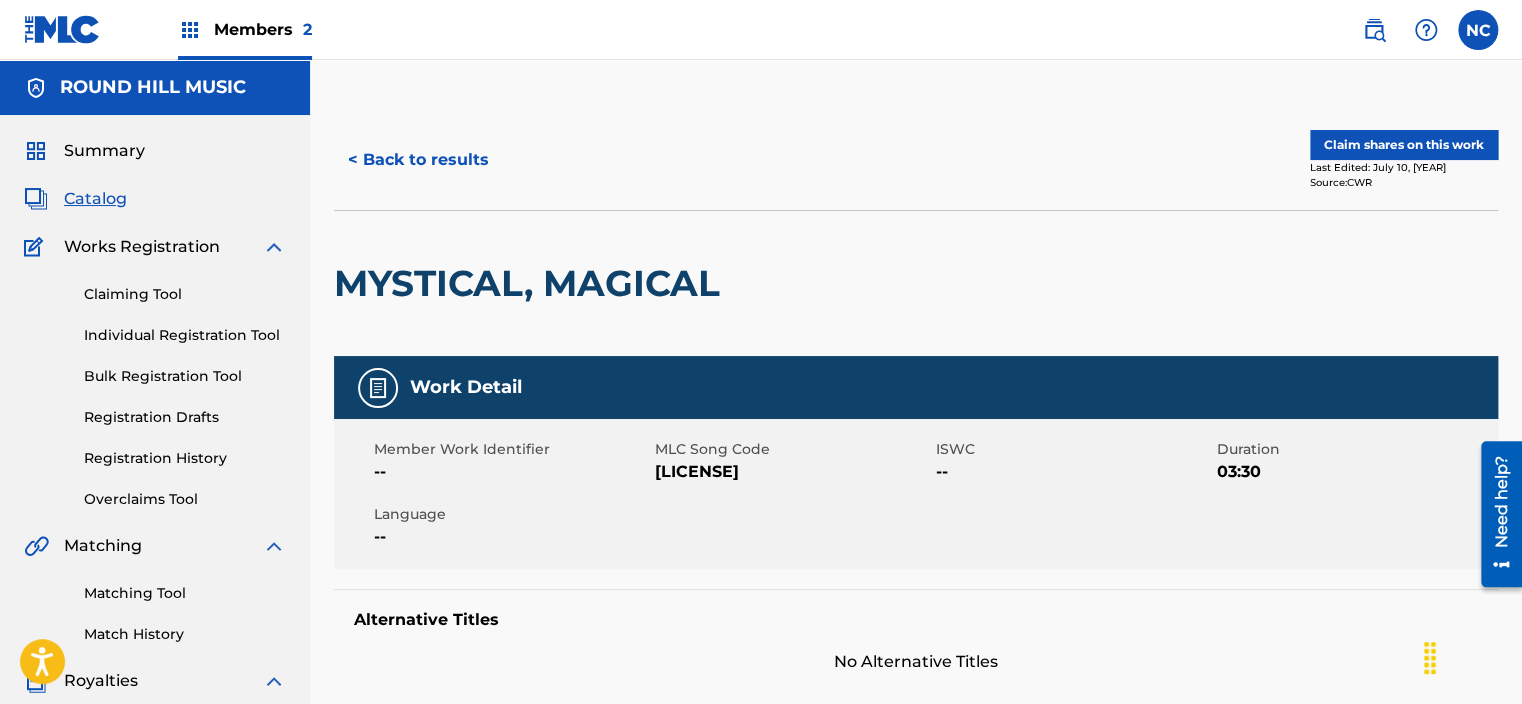 click on "Claim shares on this work" at bounding box center [1404, 145] 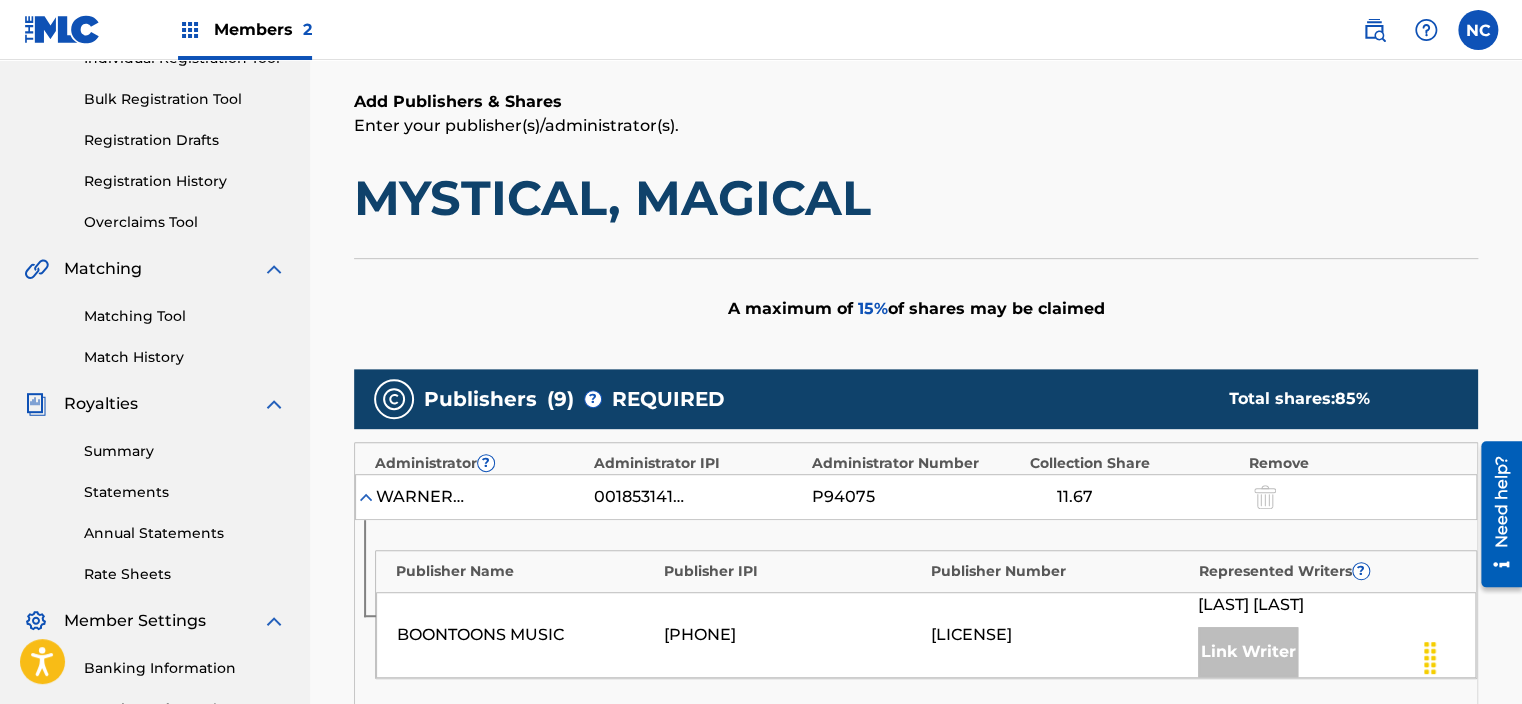 scroll, scrollTop: 0, scrollLeft: 0, axis: both 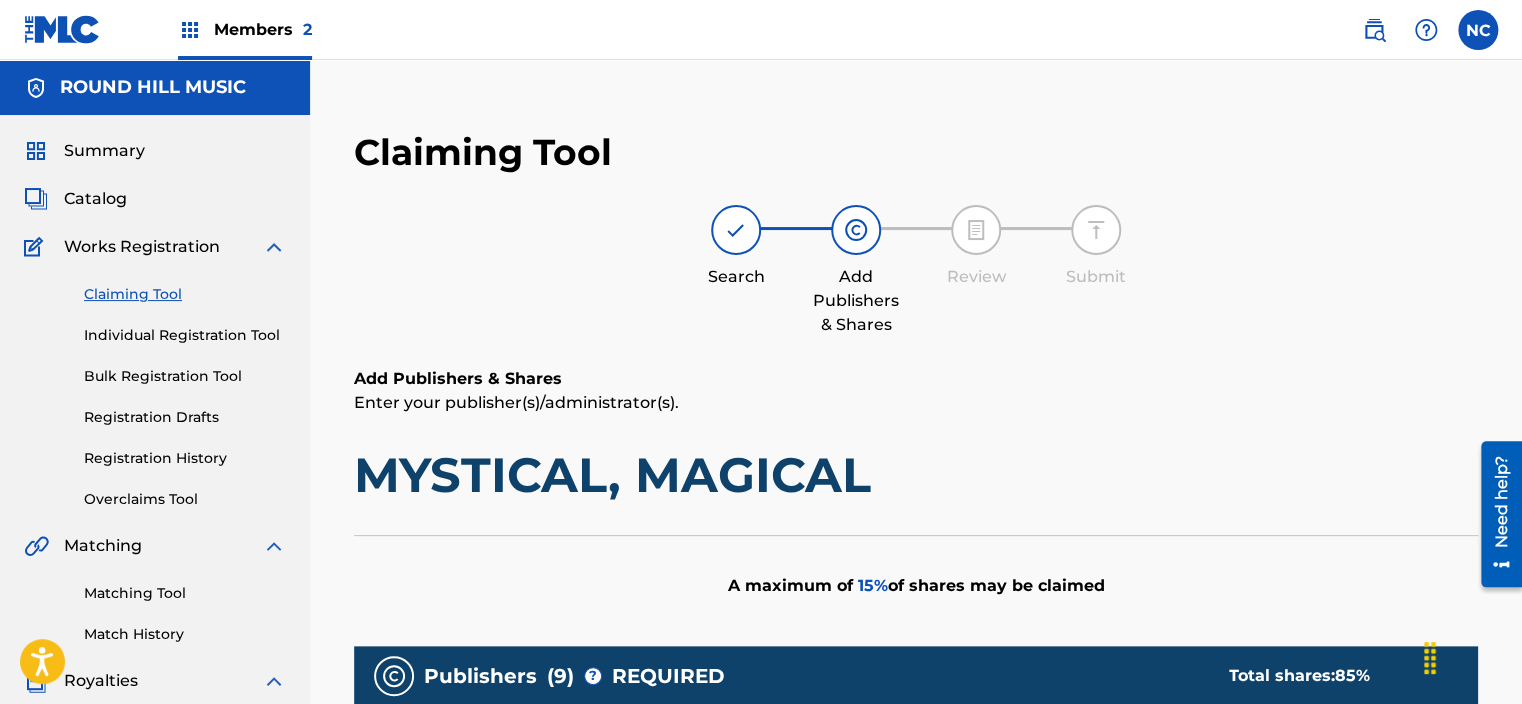 click on "Works Registration" at bounding box center (142, 247) 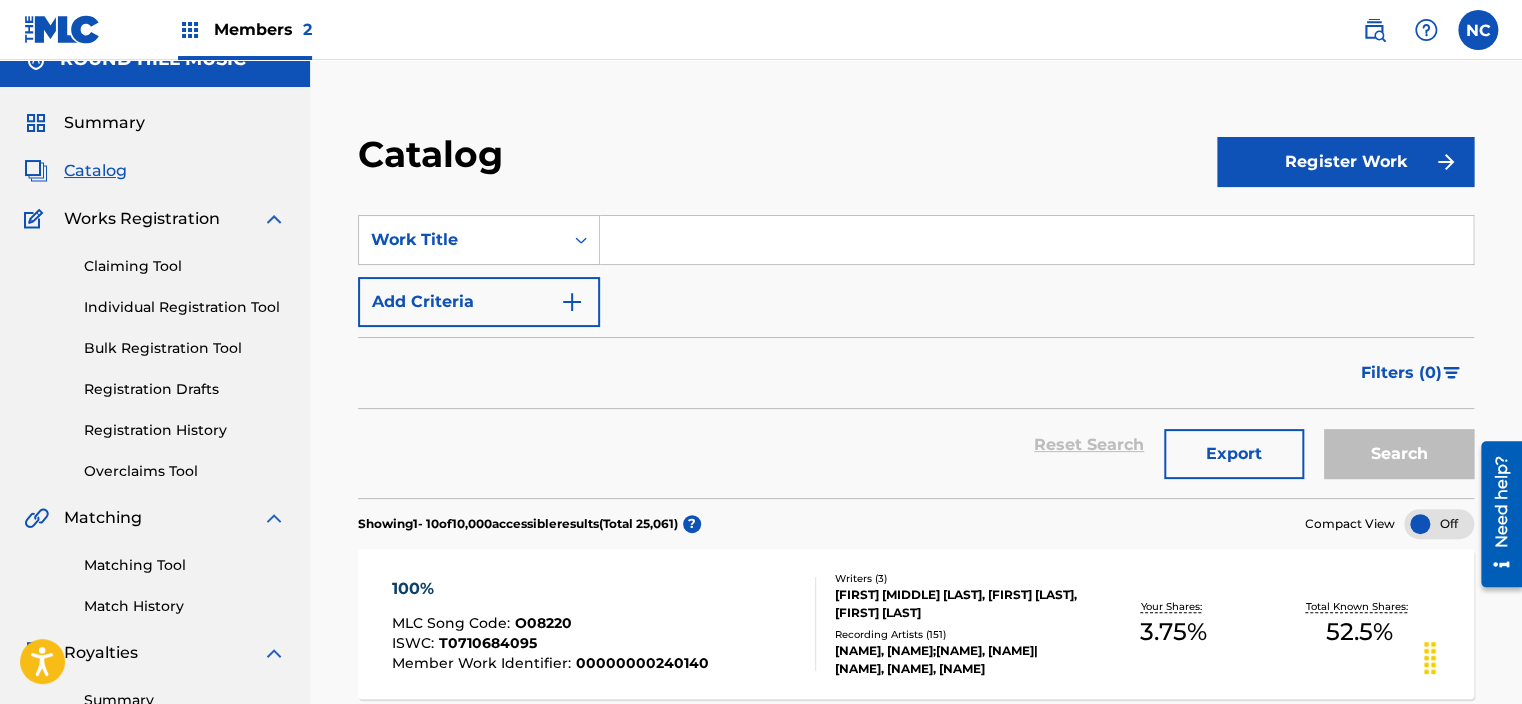scroll, scrollTop: 28, scrollLeft: 0, axis: vertical 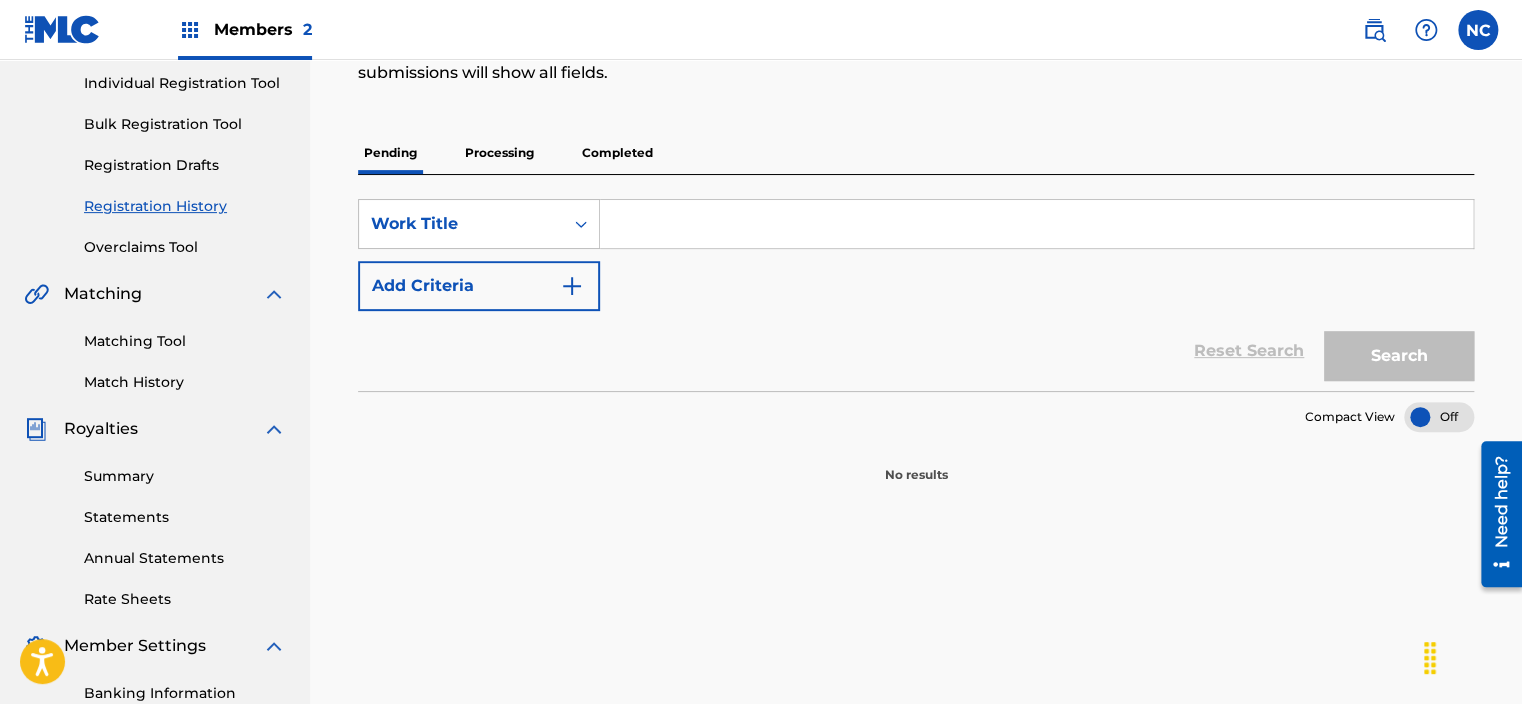 click at bounding box center [1036, 224] 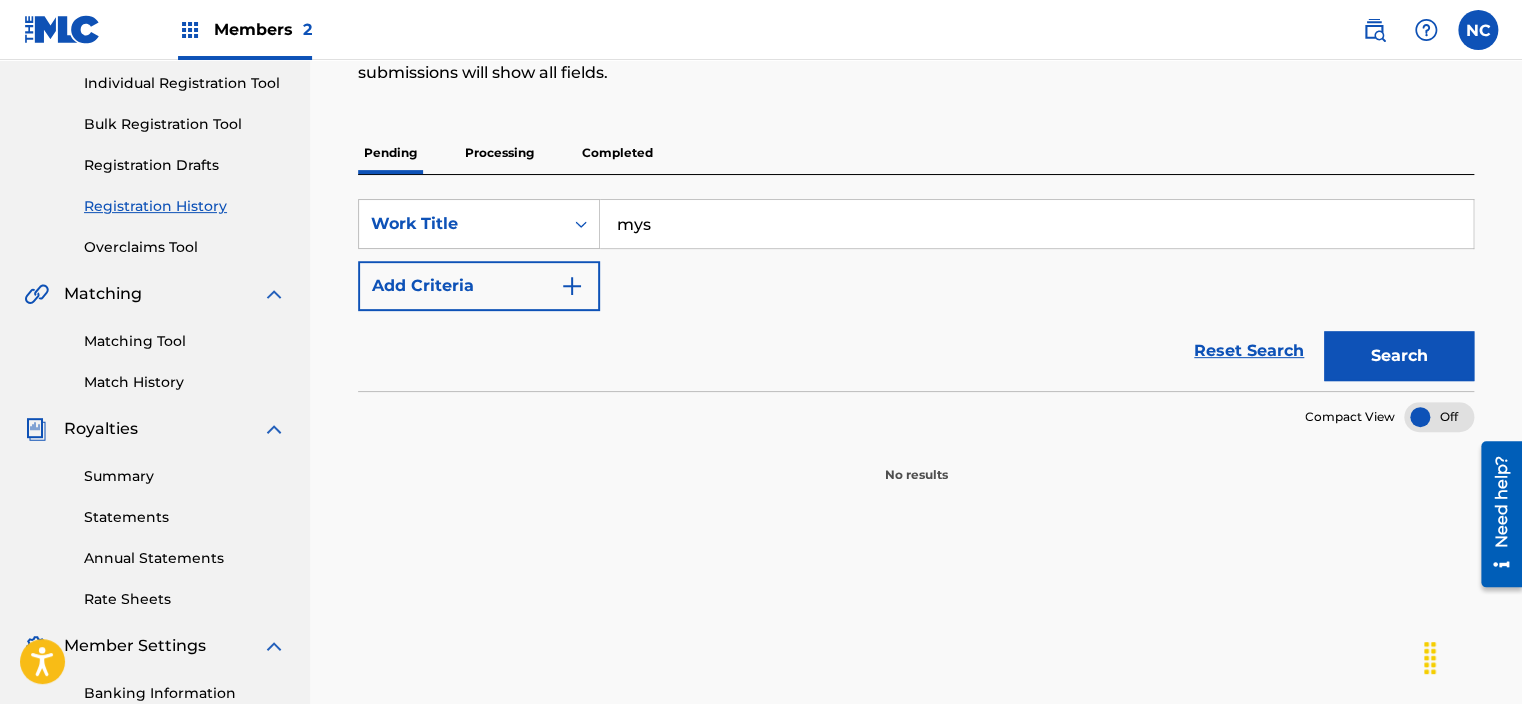 type on "mystical magical" 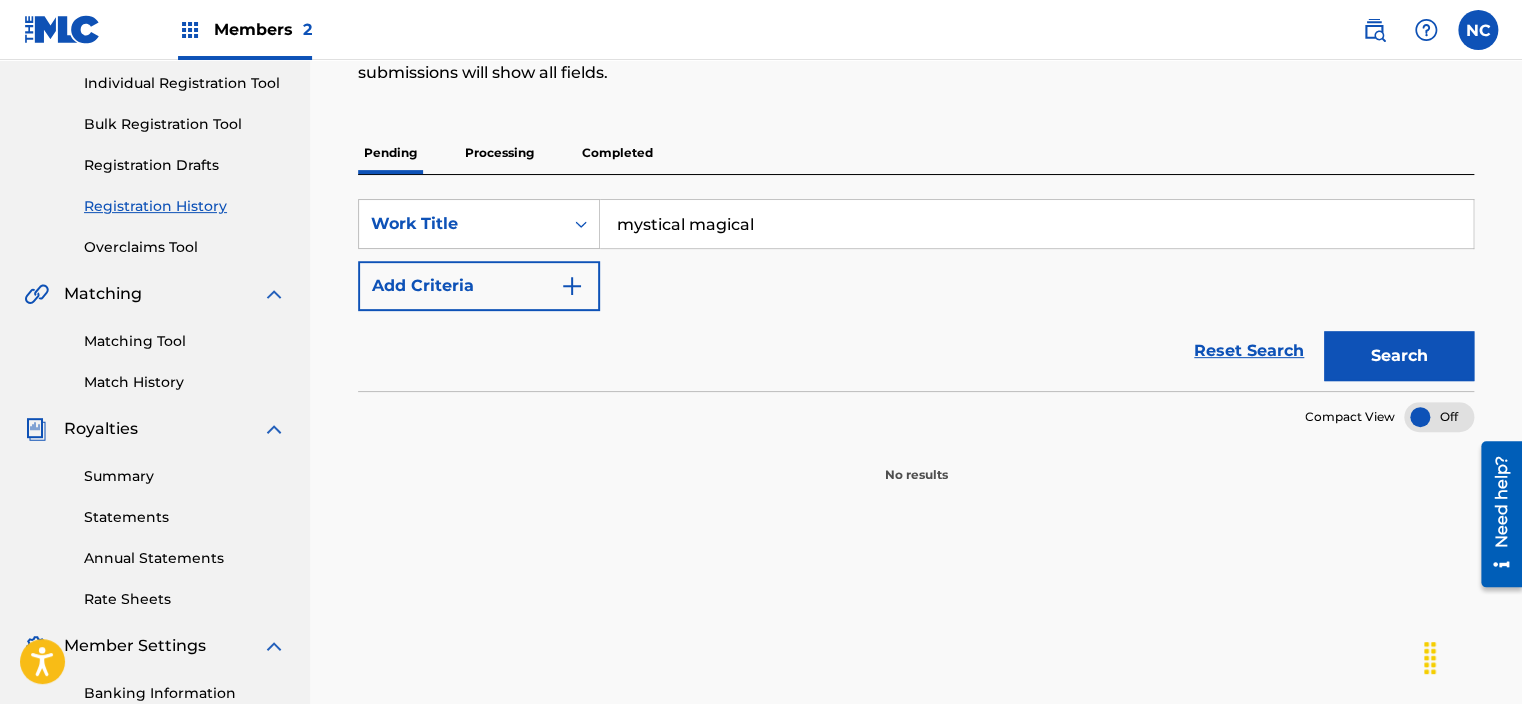 click on "Search" at bounding box center (1399, 356) 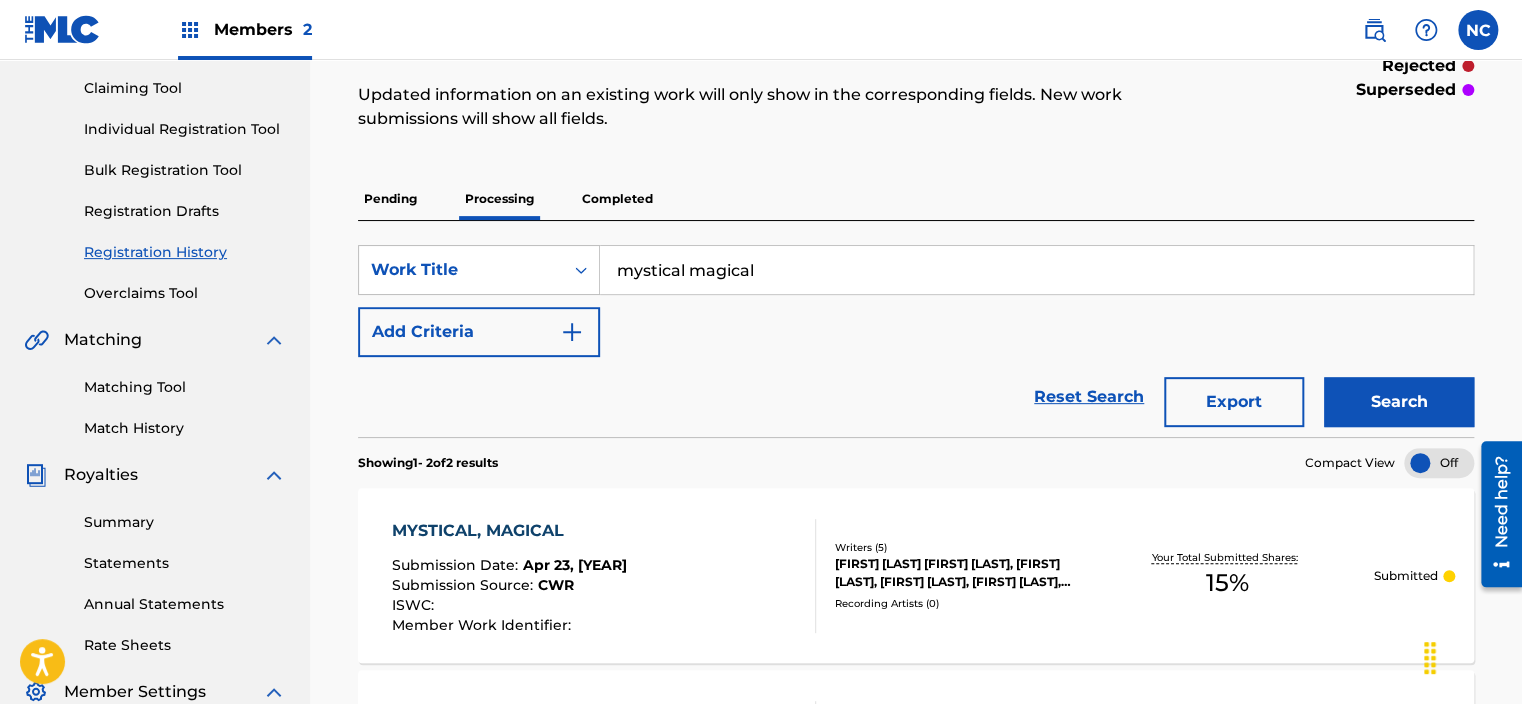 scroll, scrollTop: 204, scrollLeft: 0, axis: vertical 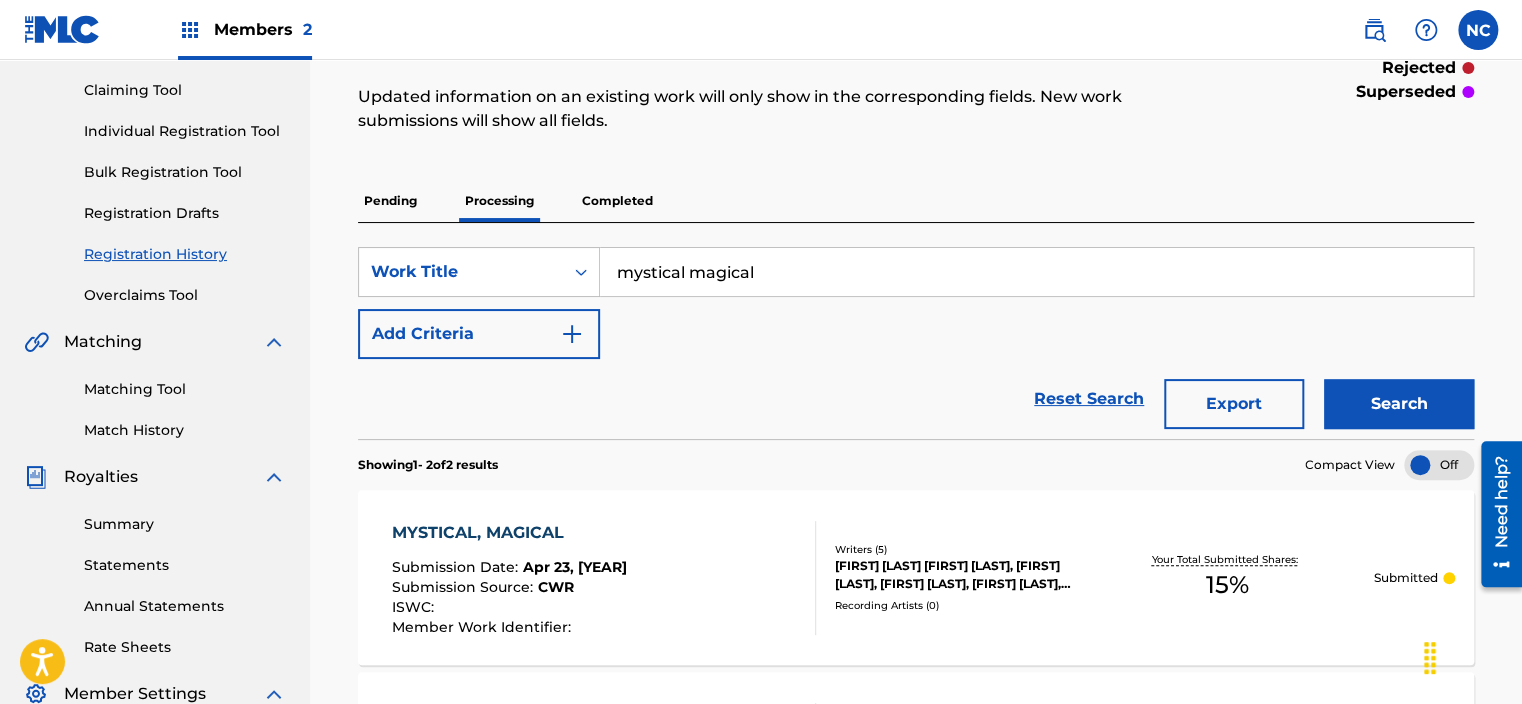 click on "Completed" at bounding box center [617, 201] 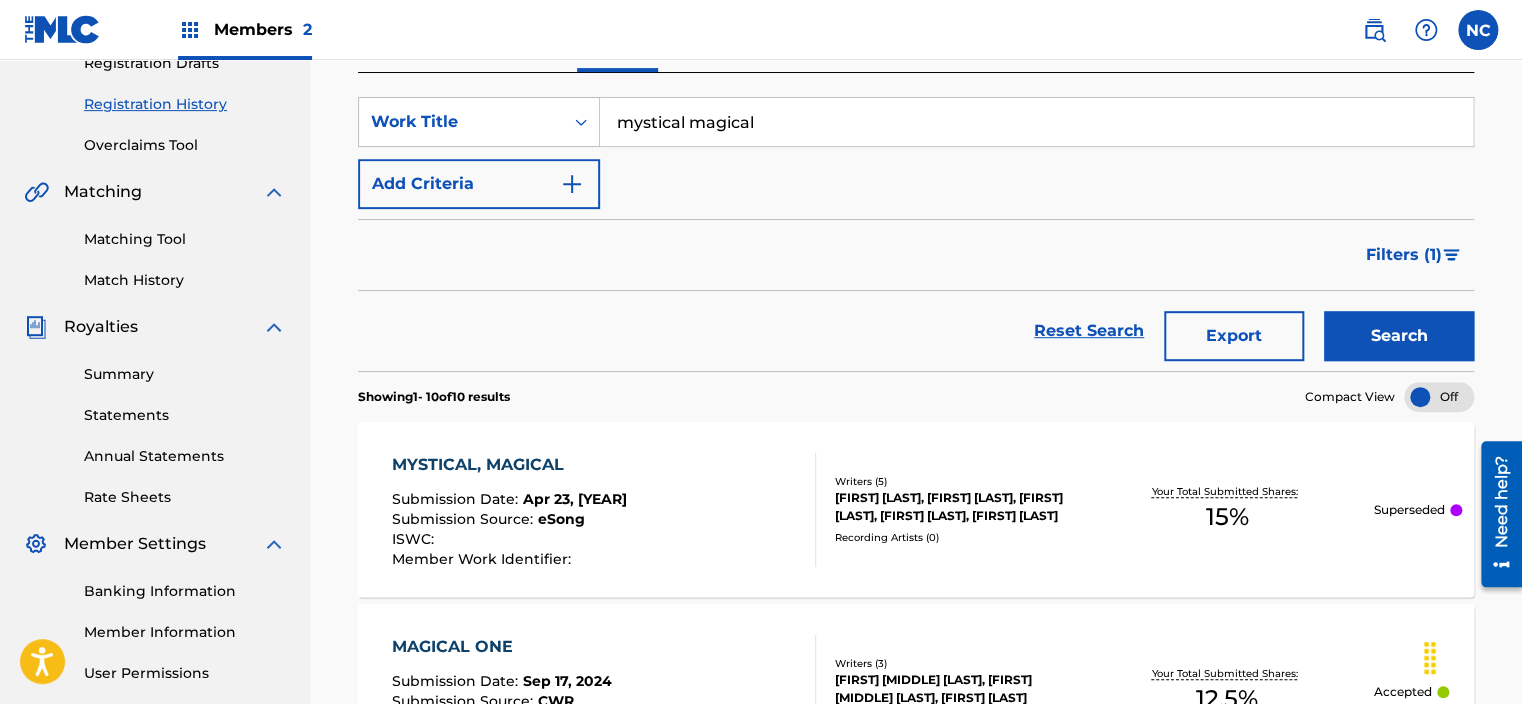 scroll, scrollTop: 106, scrollLeft: 0, axis: vertical 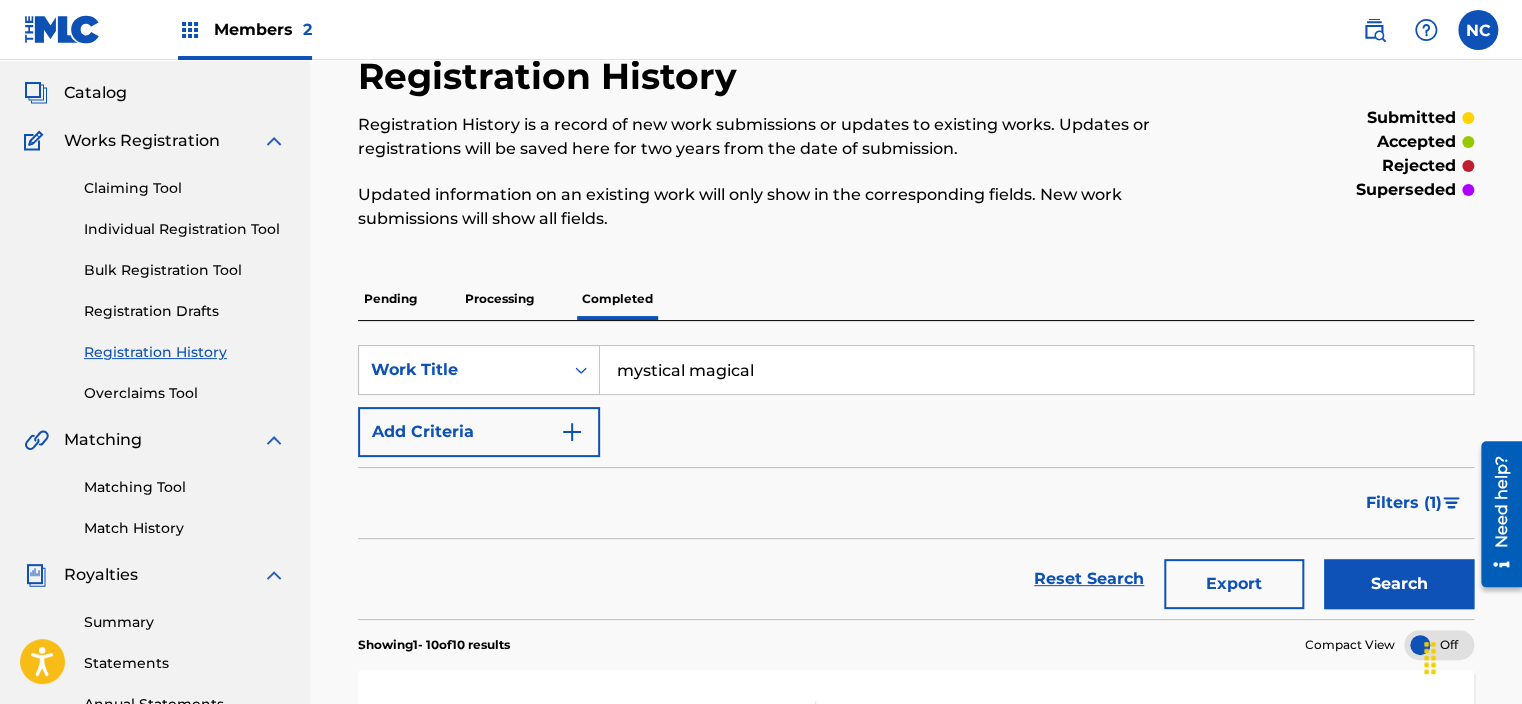 click on "Processing" at bounding box center [499, 299] 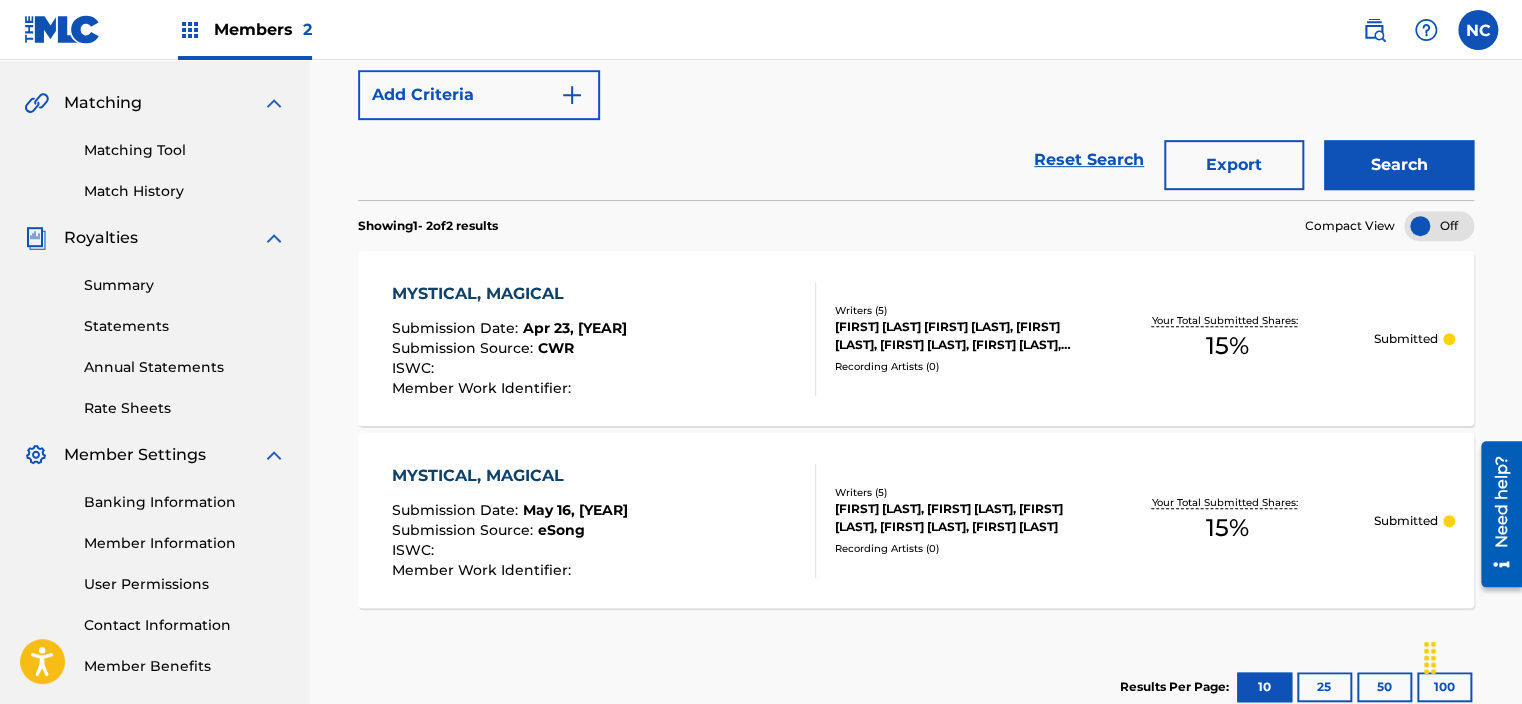 scroll, scrollTop: 442, scrollLeft: 0, axis: vertical 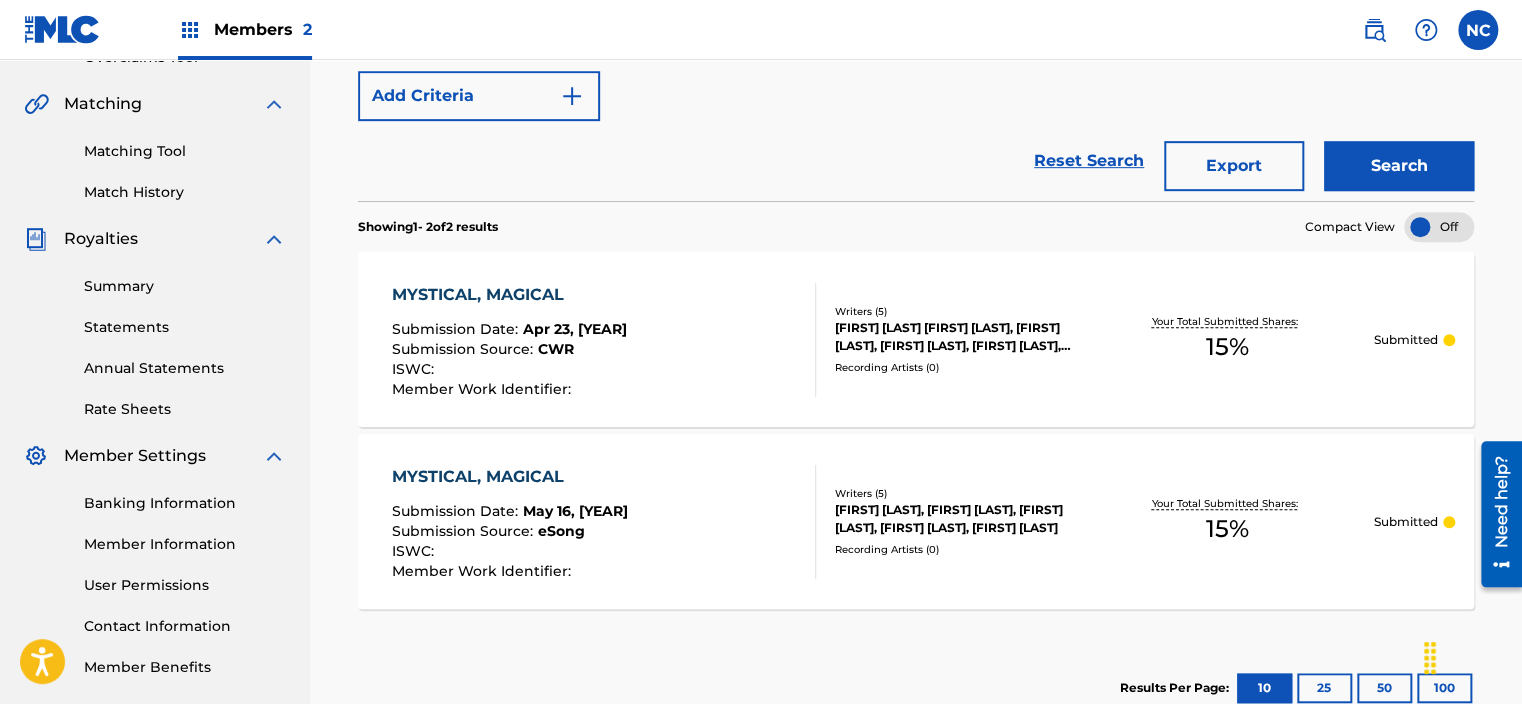 click on "Work Title mystical magical Add Criteria" at bounding box center [916, 65] 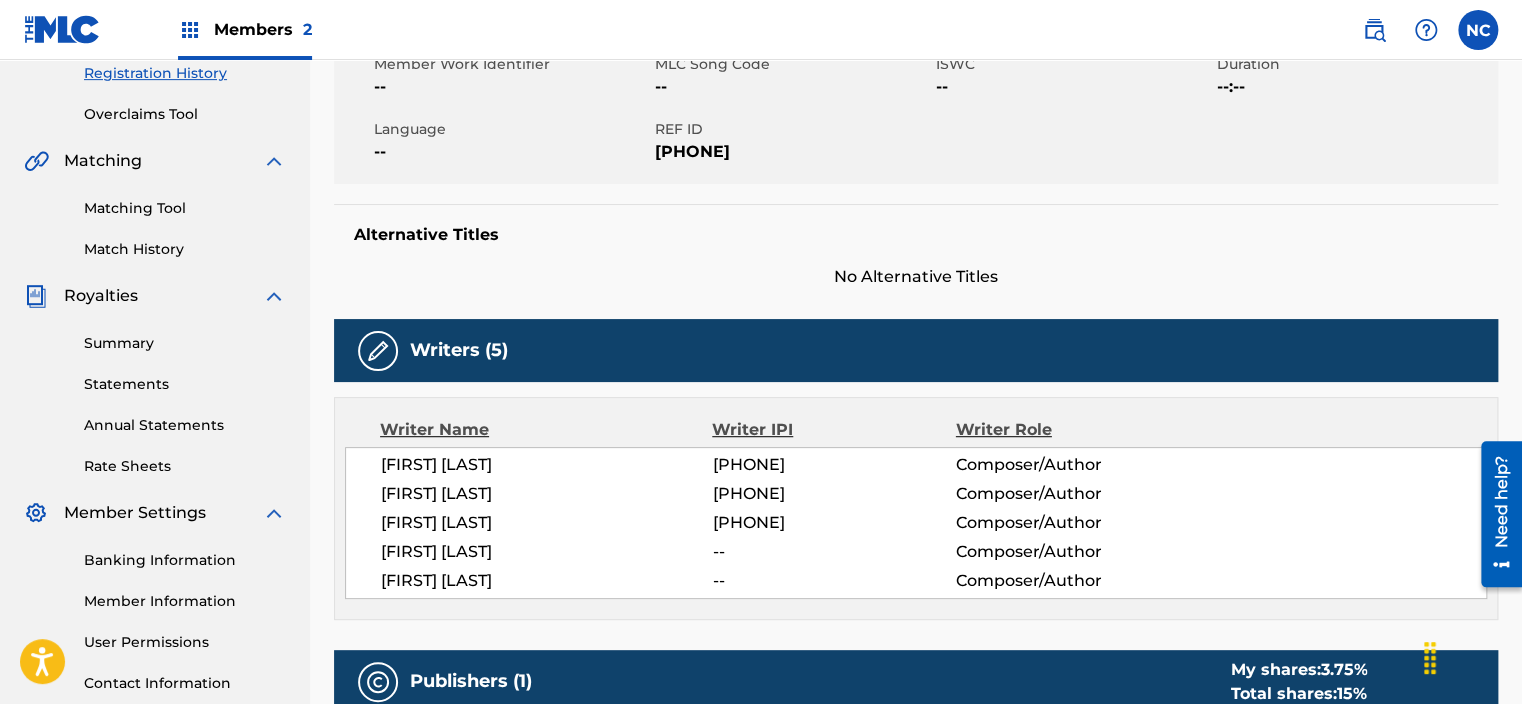 scroll, scrollTop: 0, scrollLeft: 0, axis: both 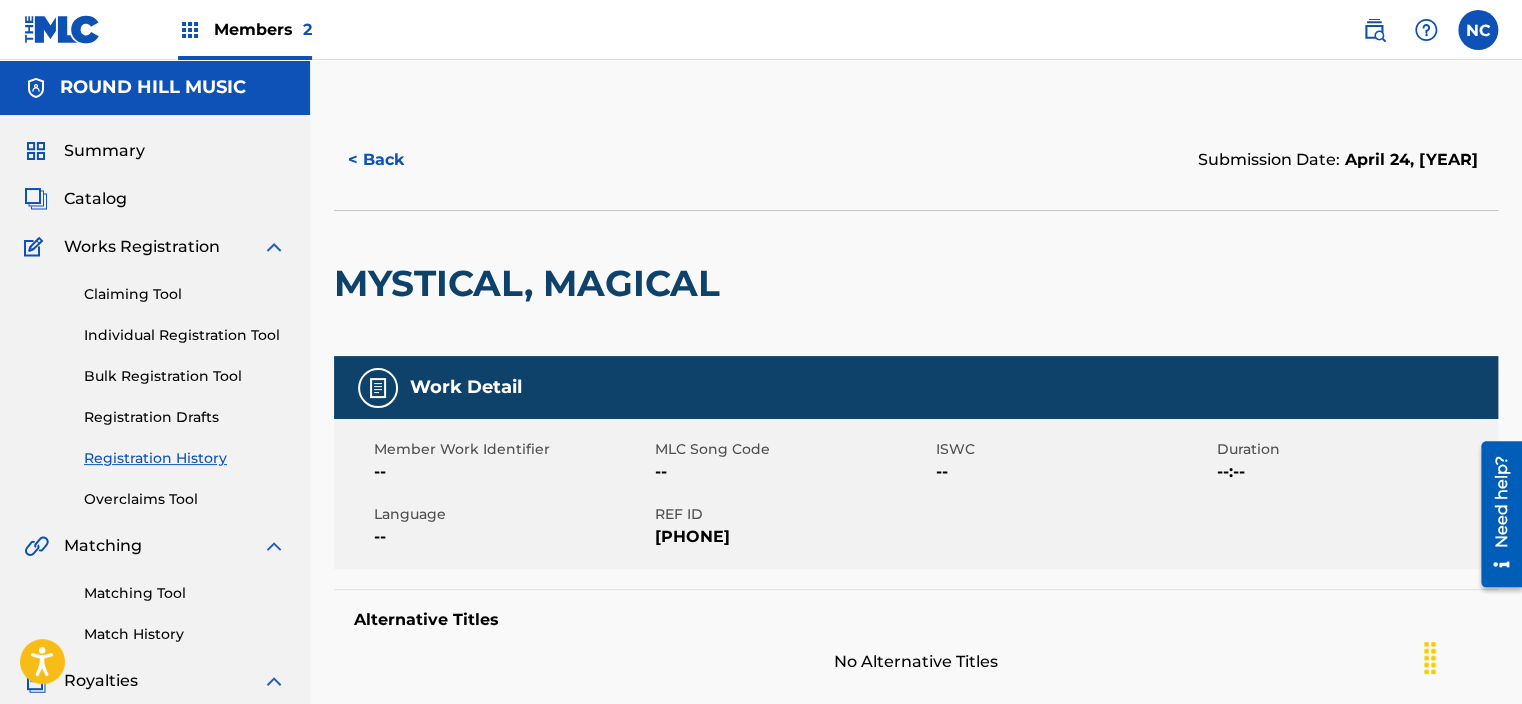 click on "< Back" at bounding box center (394, 160) 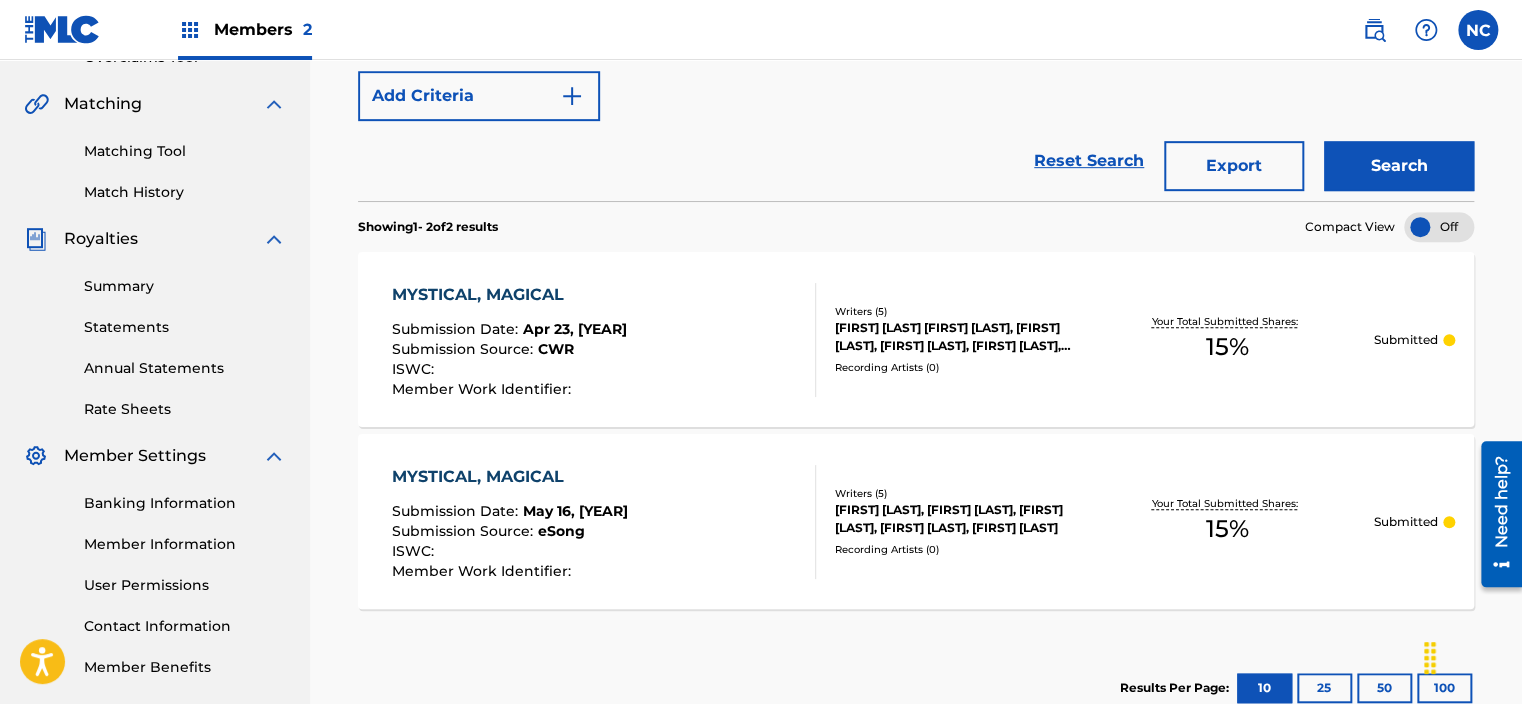 scroll, scrollTop: 26, scrollLeft: 0, axis: vertical 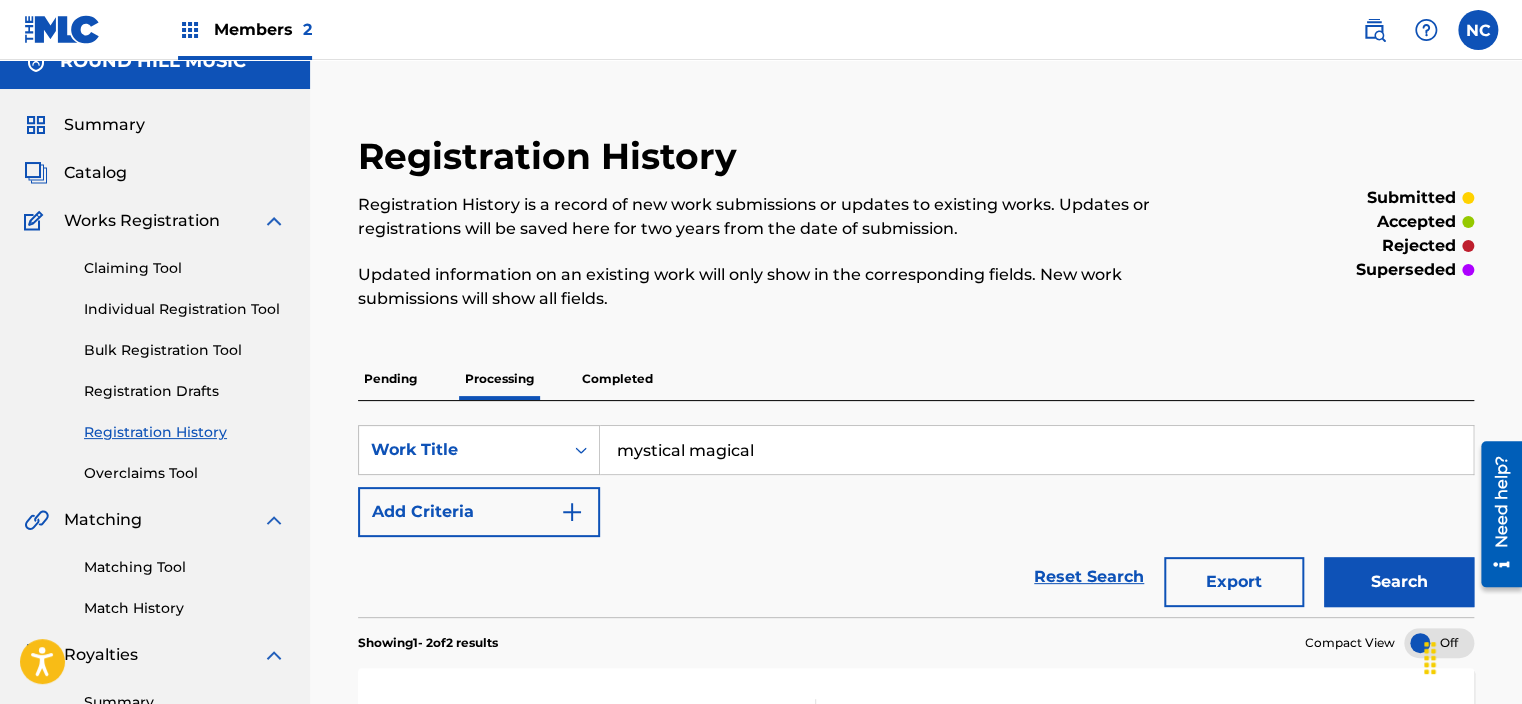 click on "Completed" at bounding box center (617, 379) 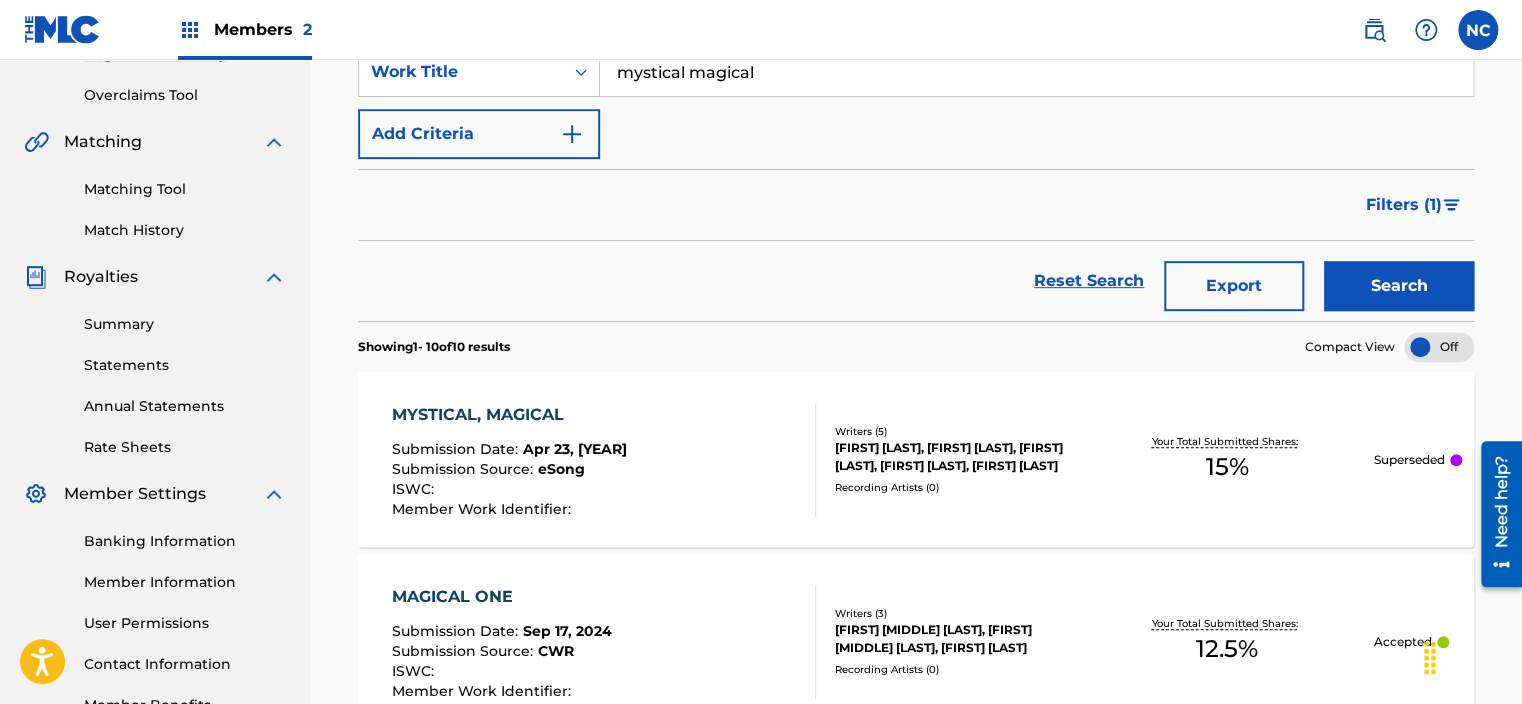 scroll, scrollTop: 404, scrollLeft: 0, axis: vertical 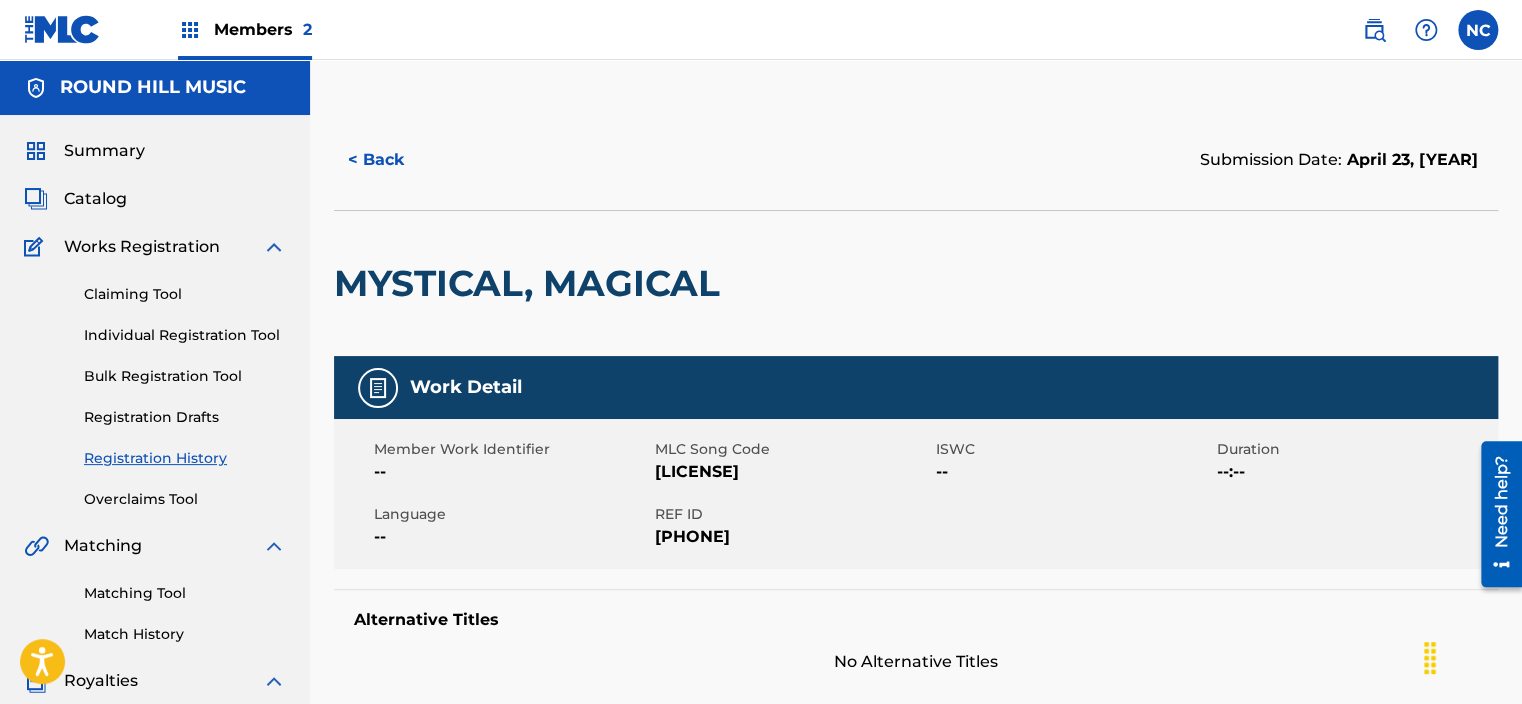 click on "< Back" at bounding box center [394, 160] 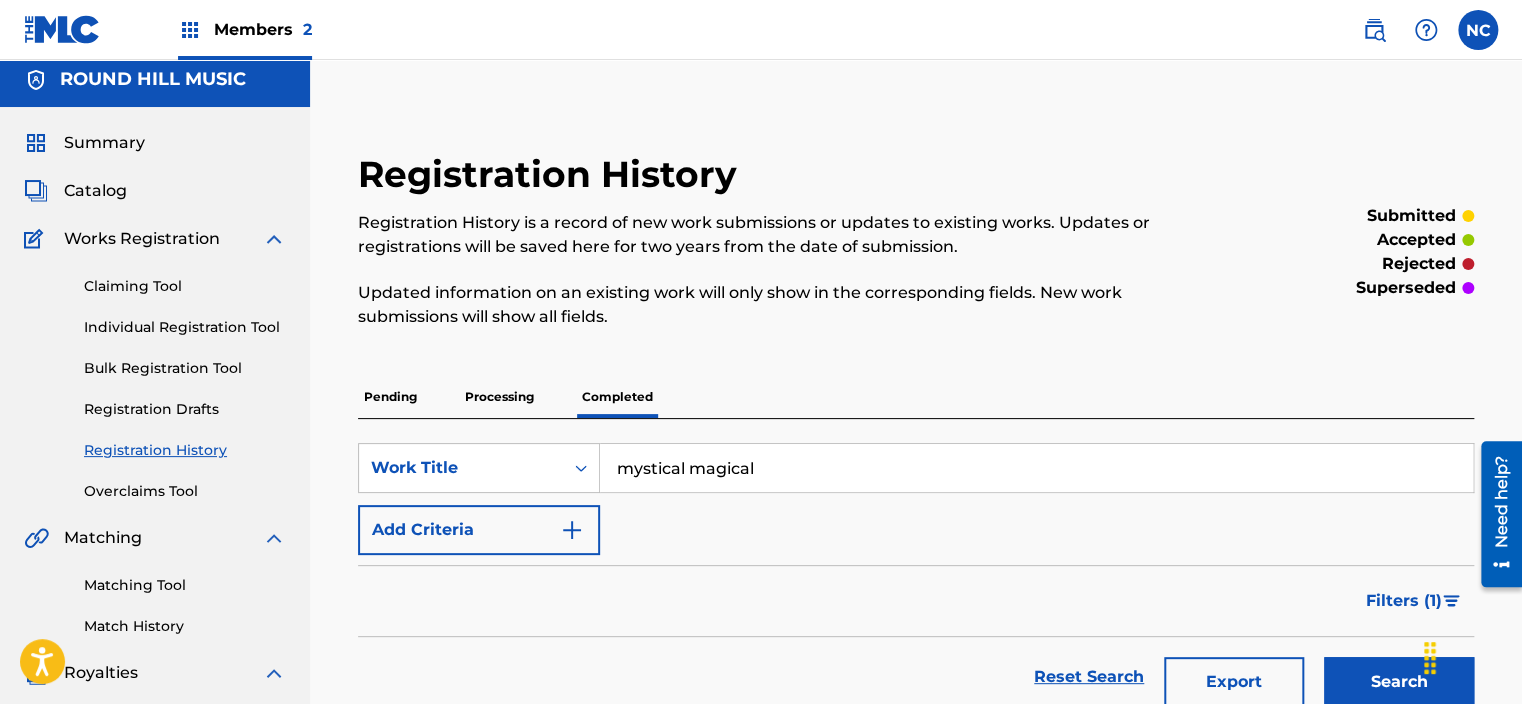 scroll, scrollTop: 8, scrollLeft: 0, axis: vertical 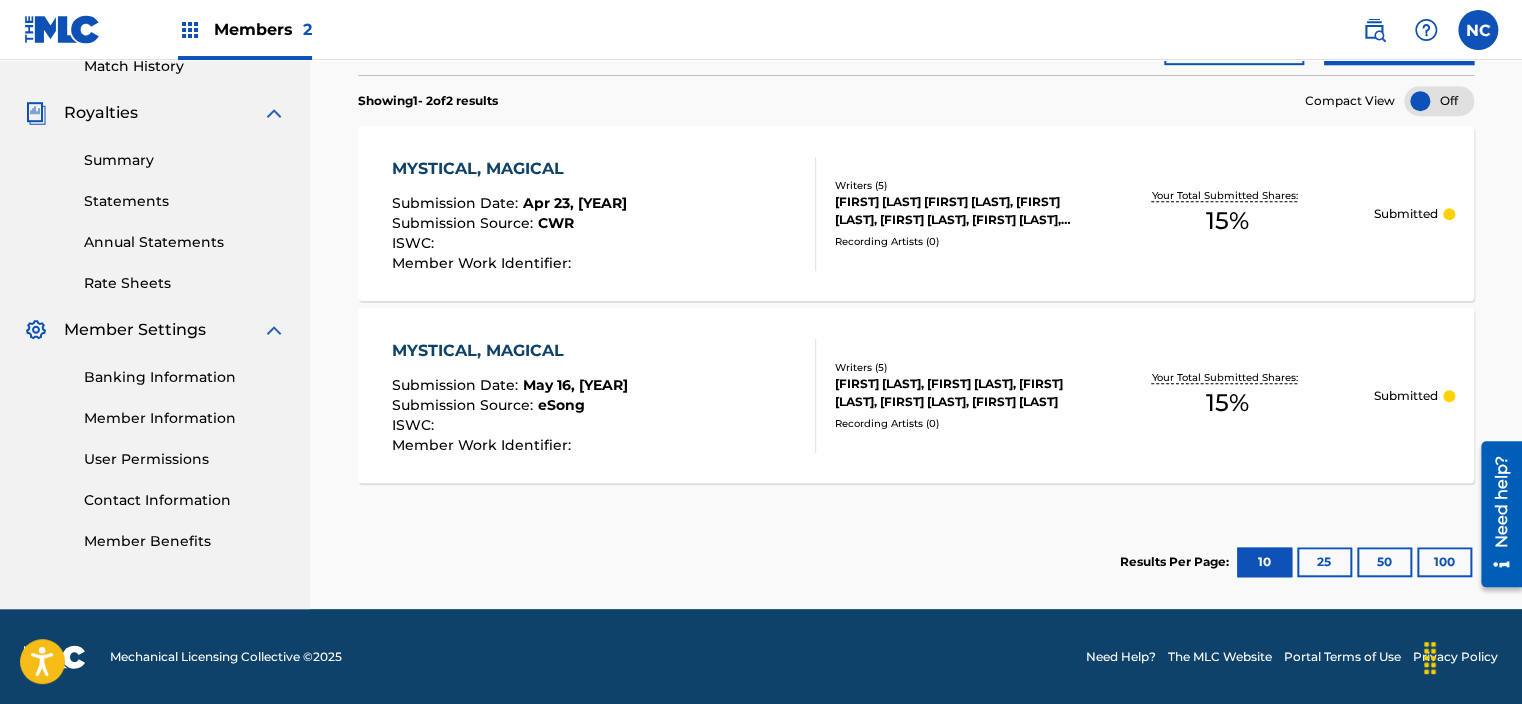 click on "Contact Information" at bounding box center [185, 500] 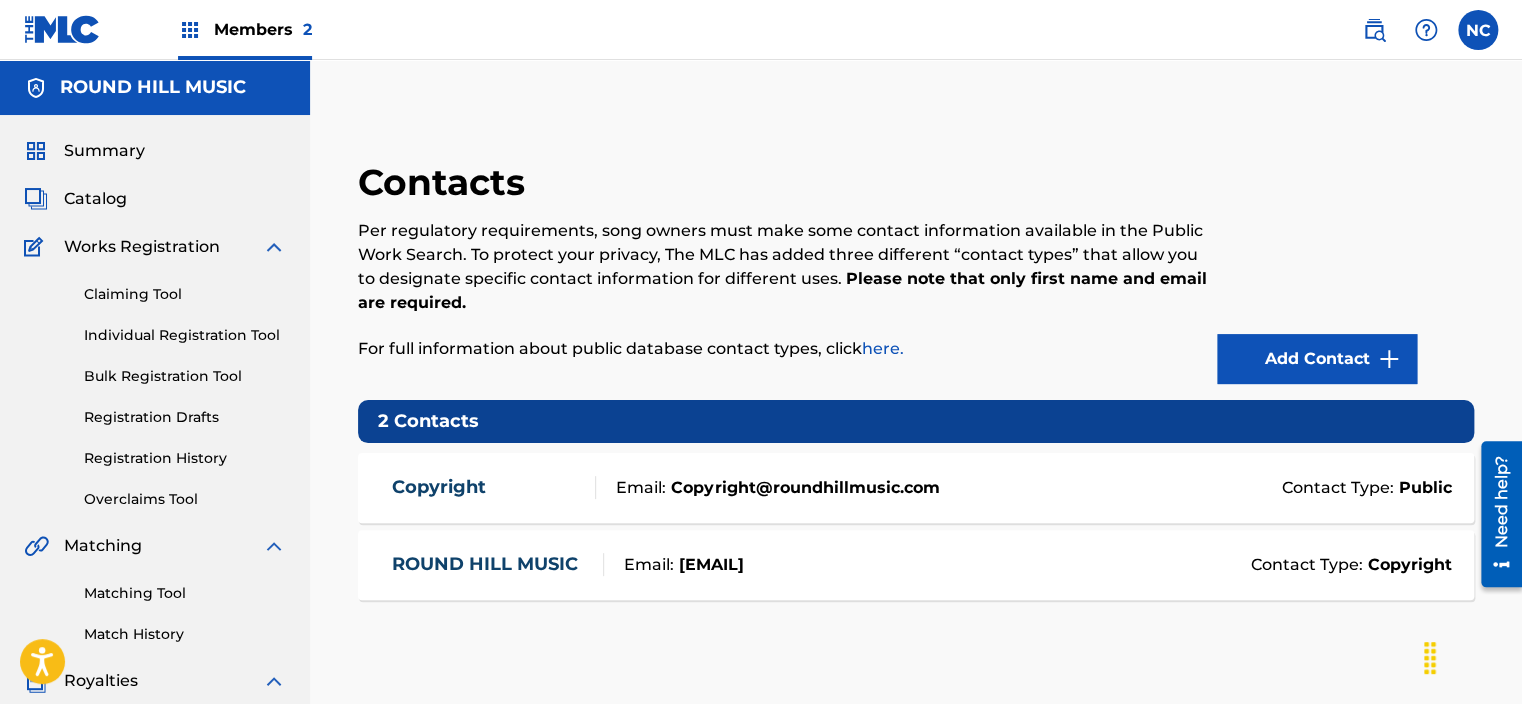 scroll, scrollTop: 55, scrollLeft: 0, axis: vertical 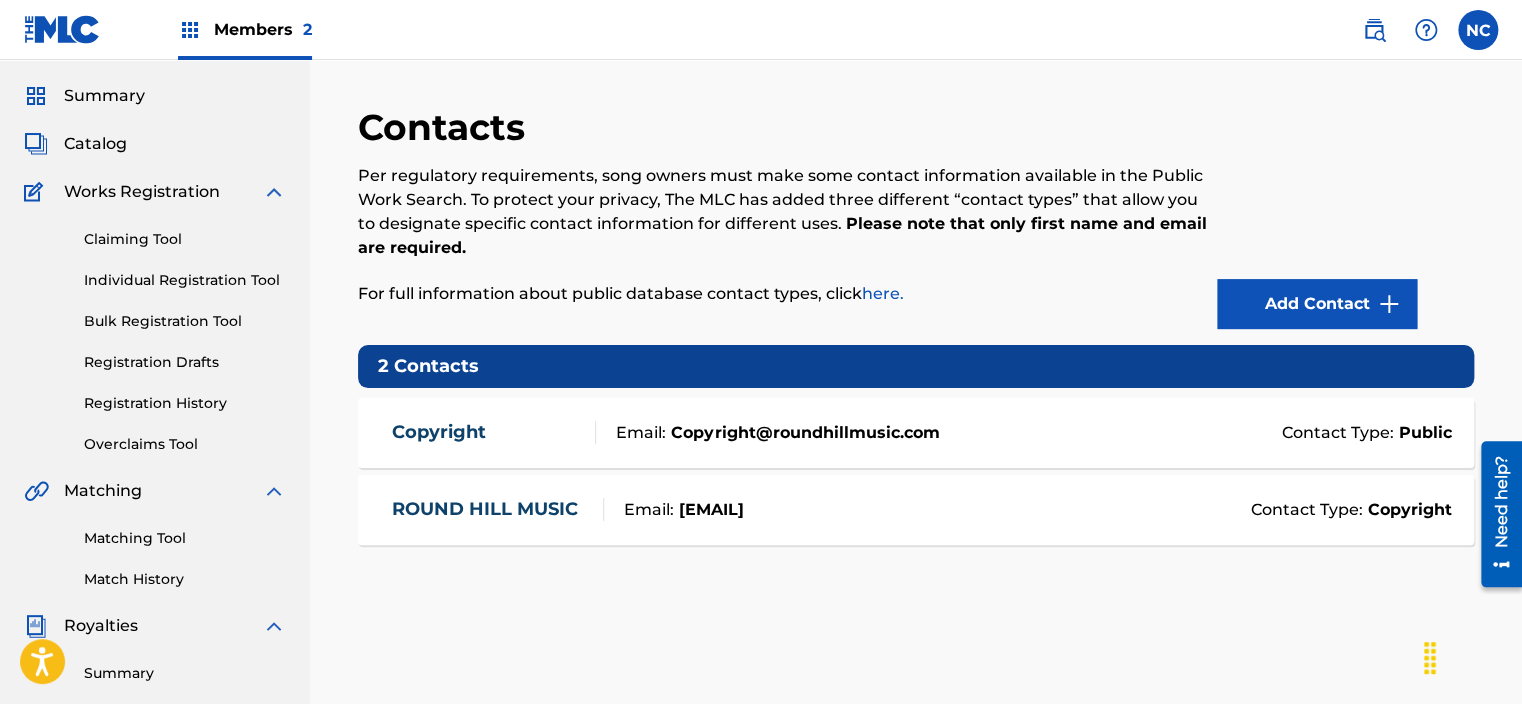 click on "Catalog" at bounding box center [95, 144] 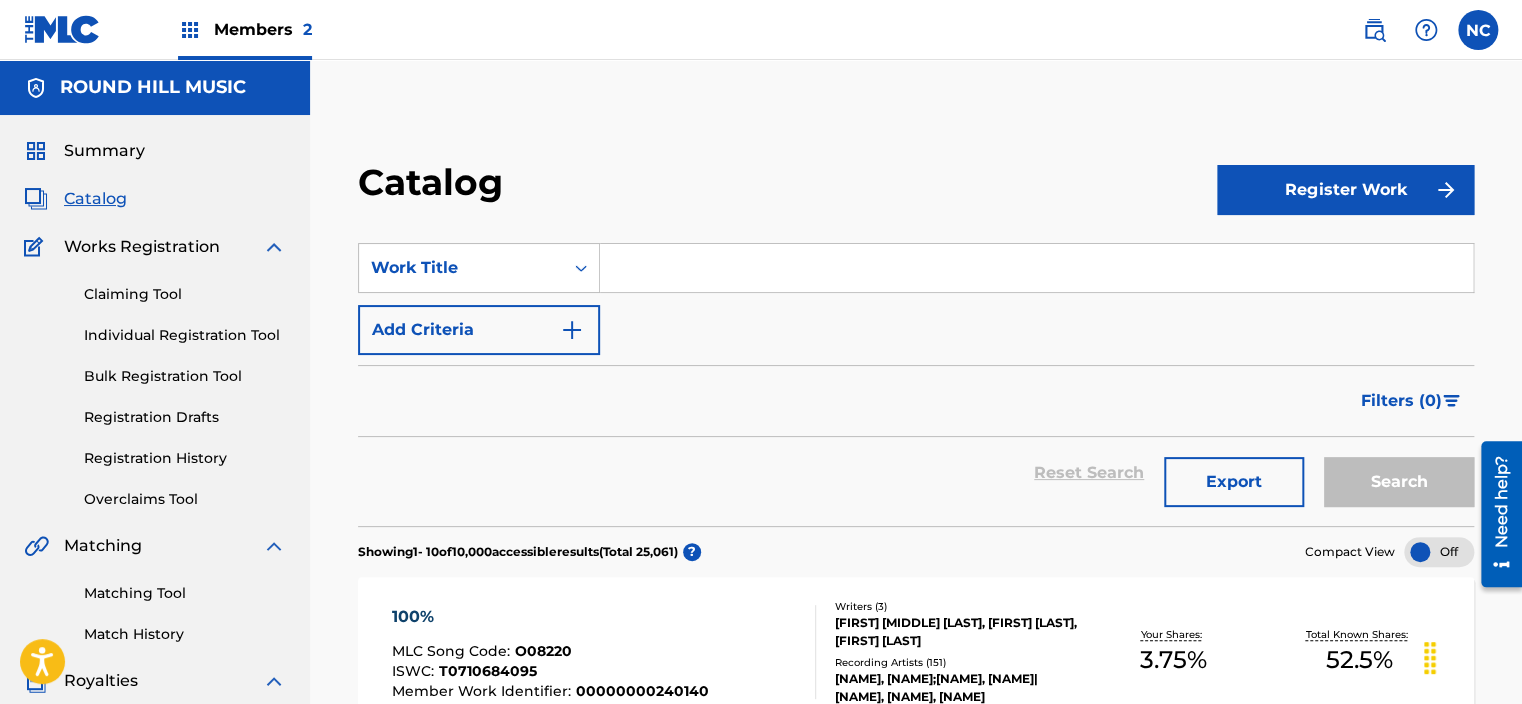 click at bounding box center (1036, 268) 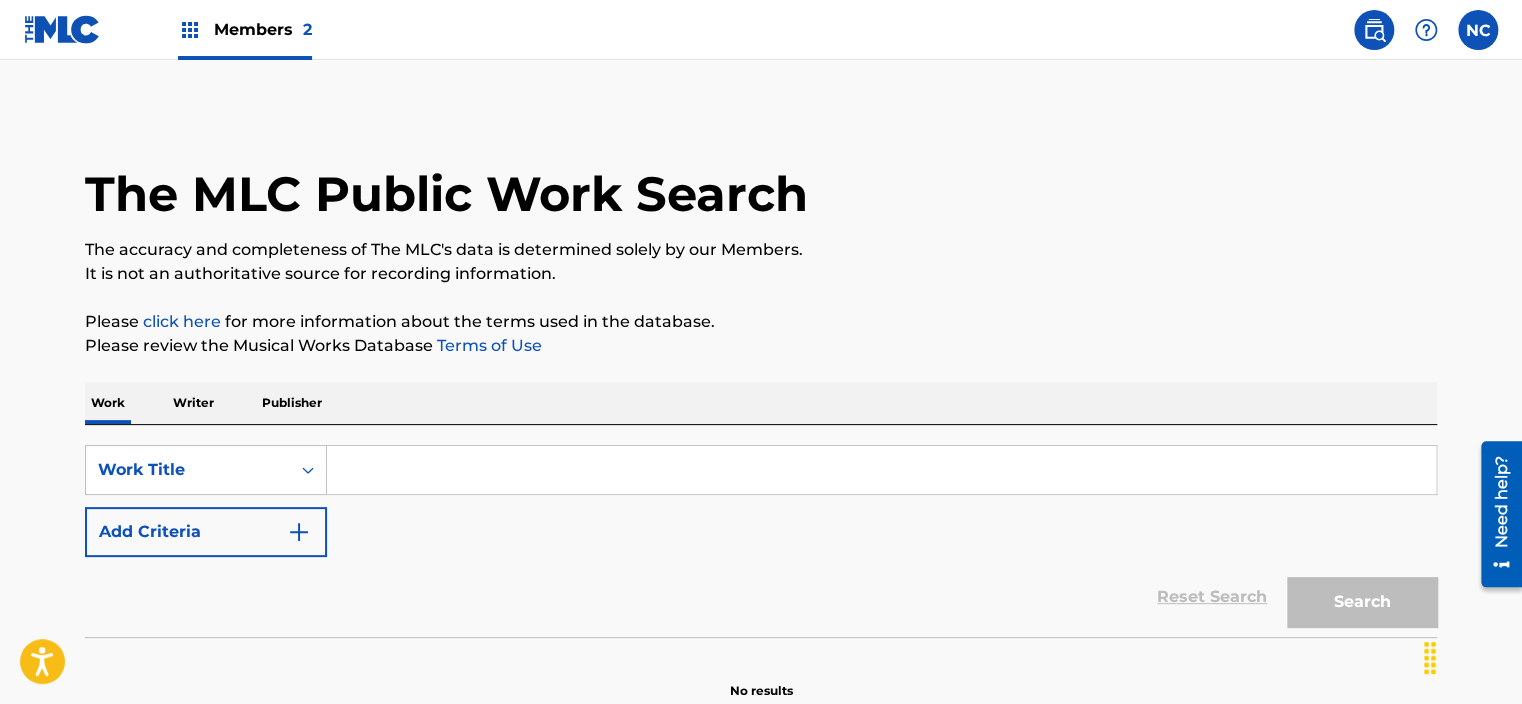 click at bounding box center (881, 470) 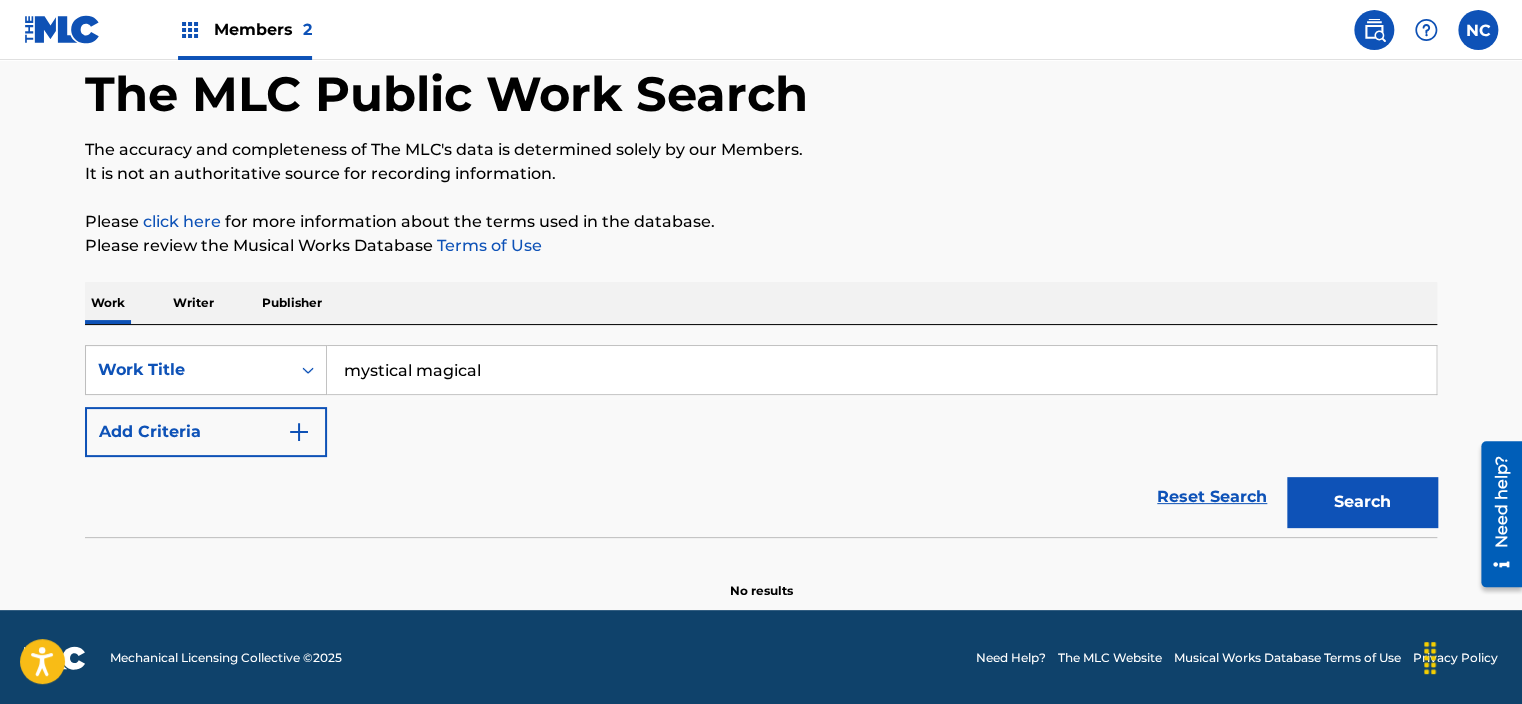 scroll, scrollTop: 101, scrollLeft: 0, axis: vertical 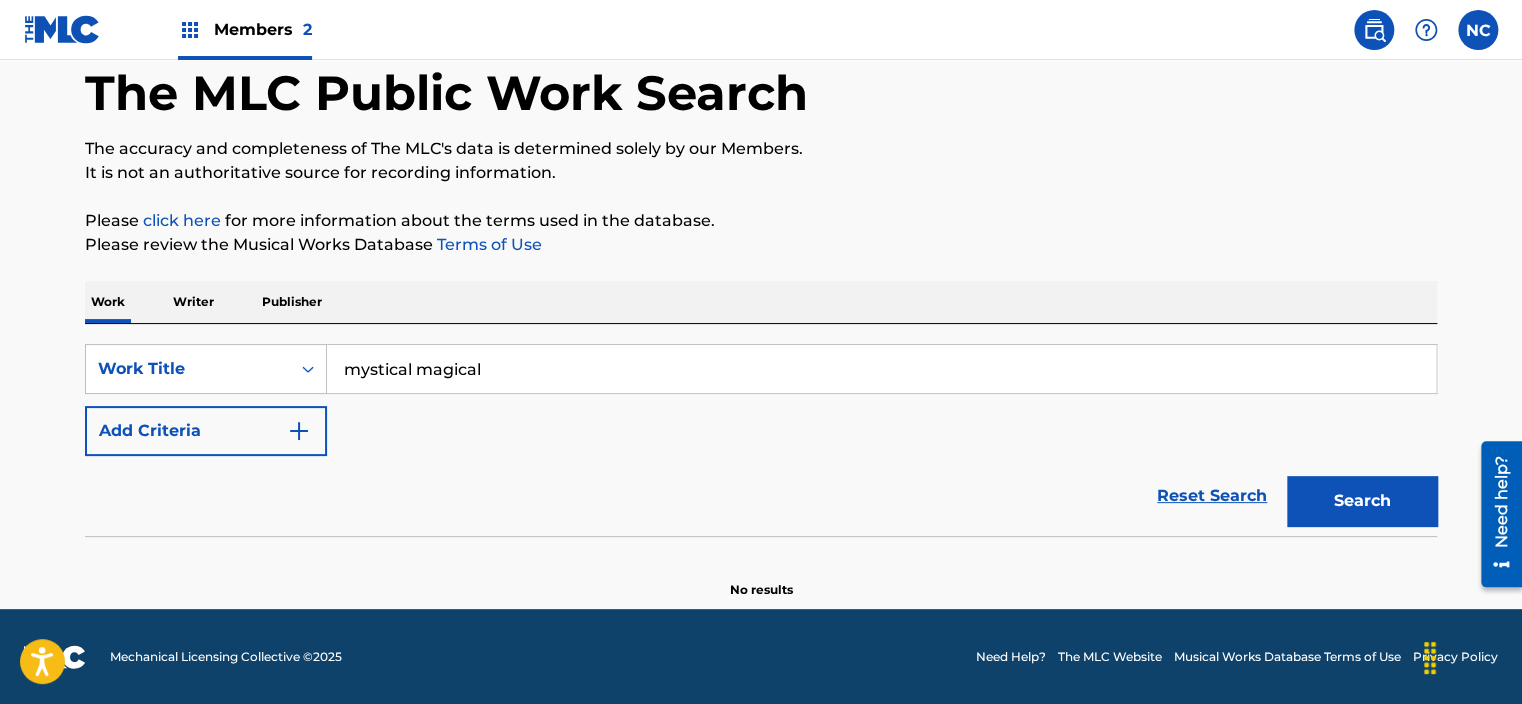 type on "mystical magical" 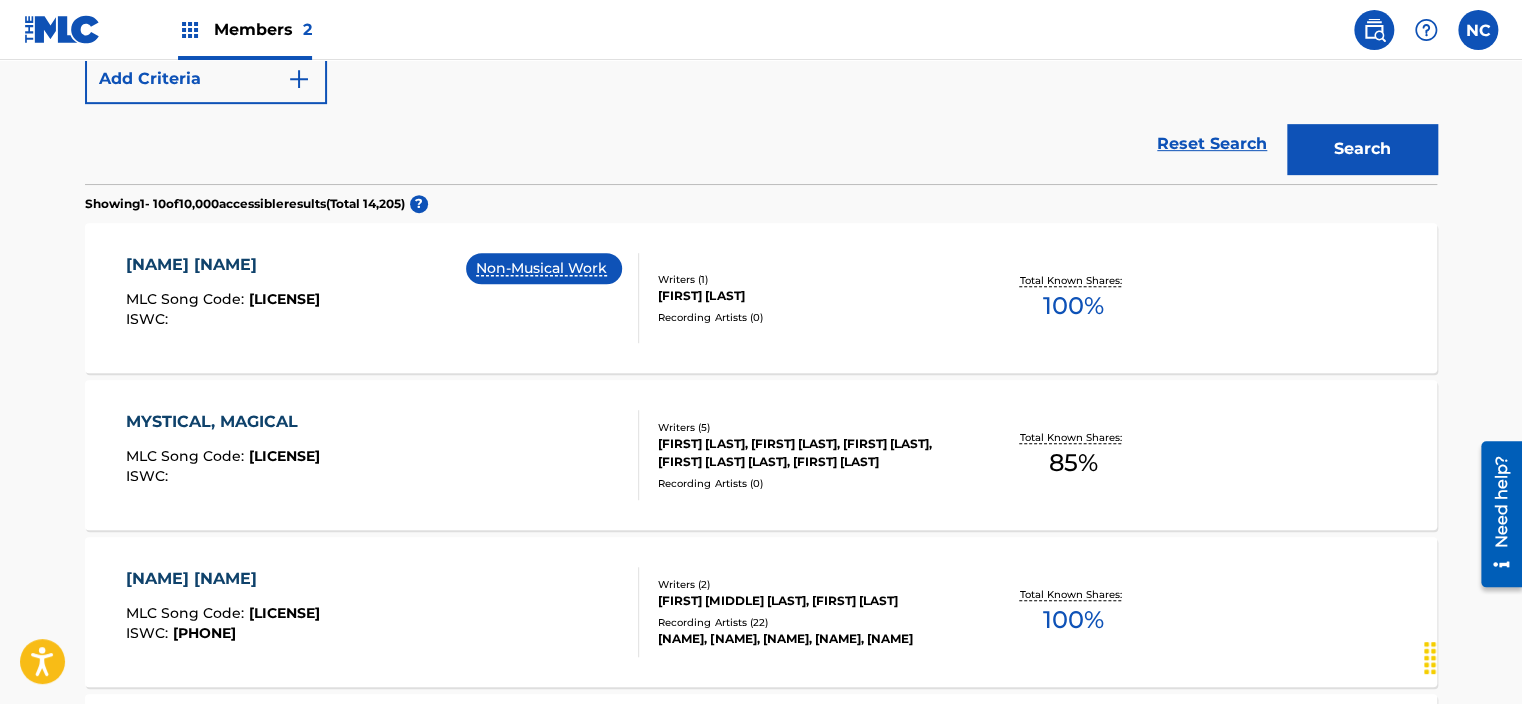 scroll, scrollTop: 452, scrollLeft: 0, axis: vertical 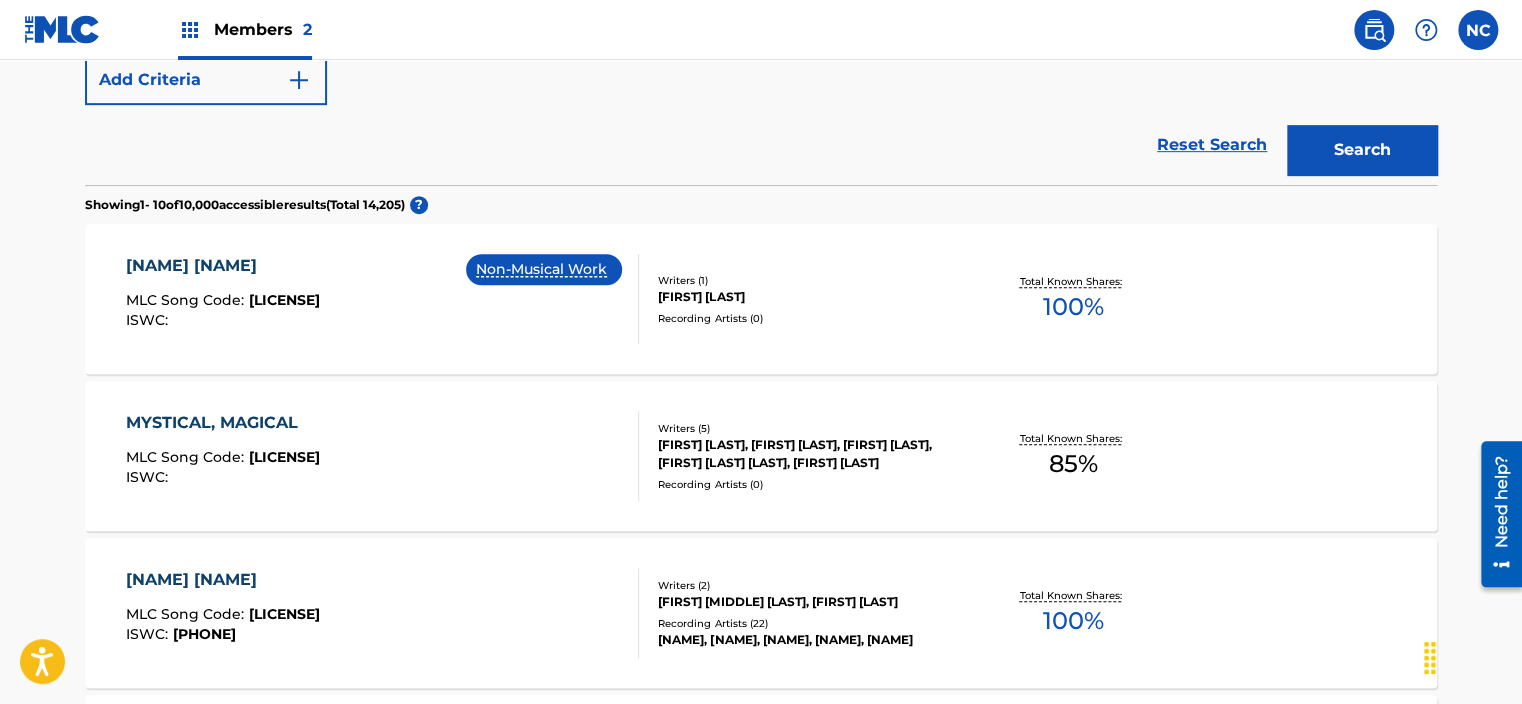 click on "Submission Date : Apr 23, [YEAR] Submission Source : eSong ISWC : Member Work Identifier : Writers ( 5 ) [FIRST] [LAST], [FIRST] [LAST], [FIRST] [LAST], [FIRST] [LAST] [LAST], [FIRST] [LAST] Recording Artists ( 0 ) Total Known Shares: 85%" at bounding box center (761, 456) 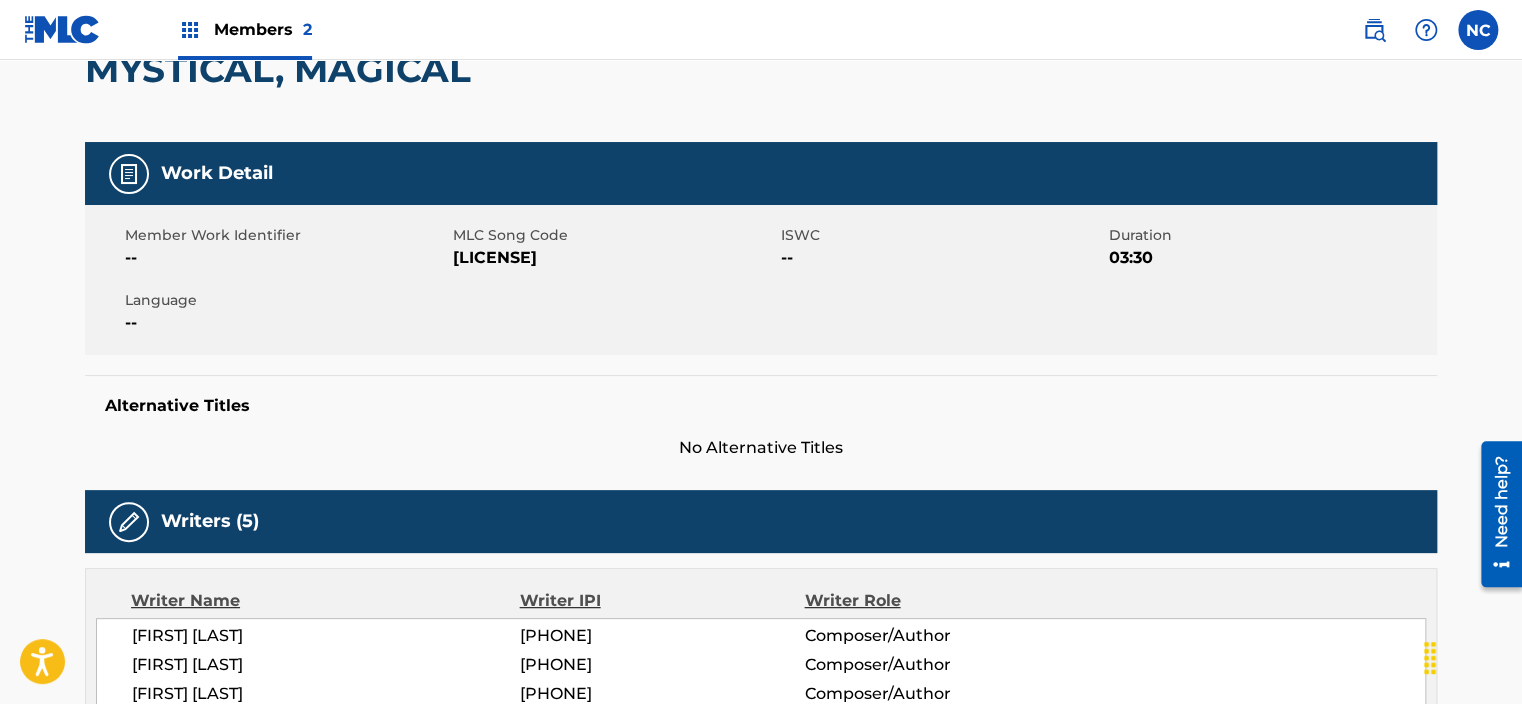 scroll, scrollTop: 215, scrollLeft: 0, axis: vertical 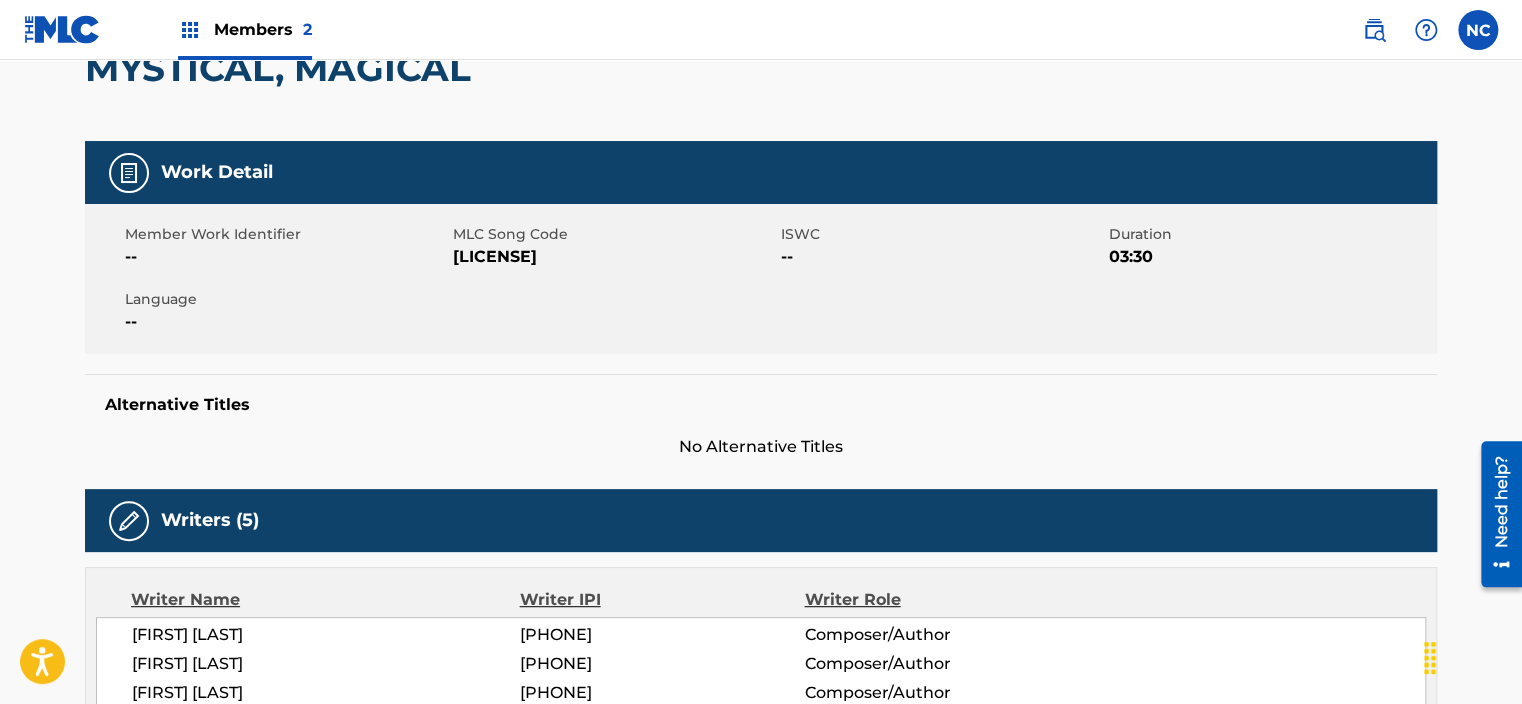 click on "[LICENSE]" at bounding box center [614, 257] 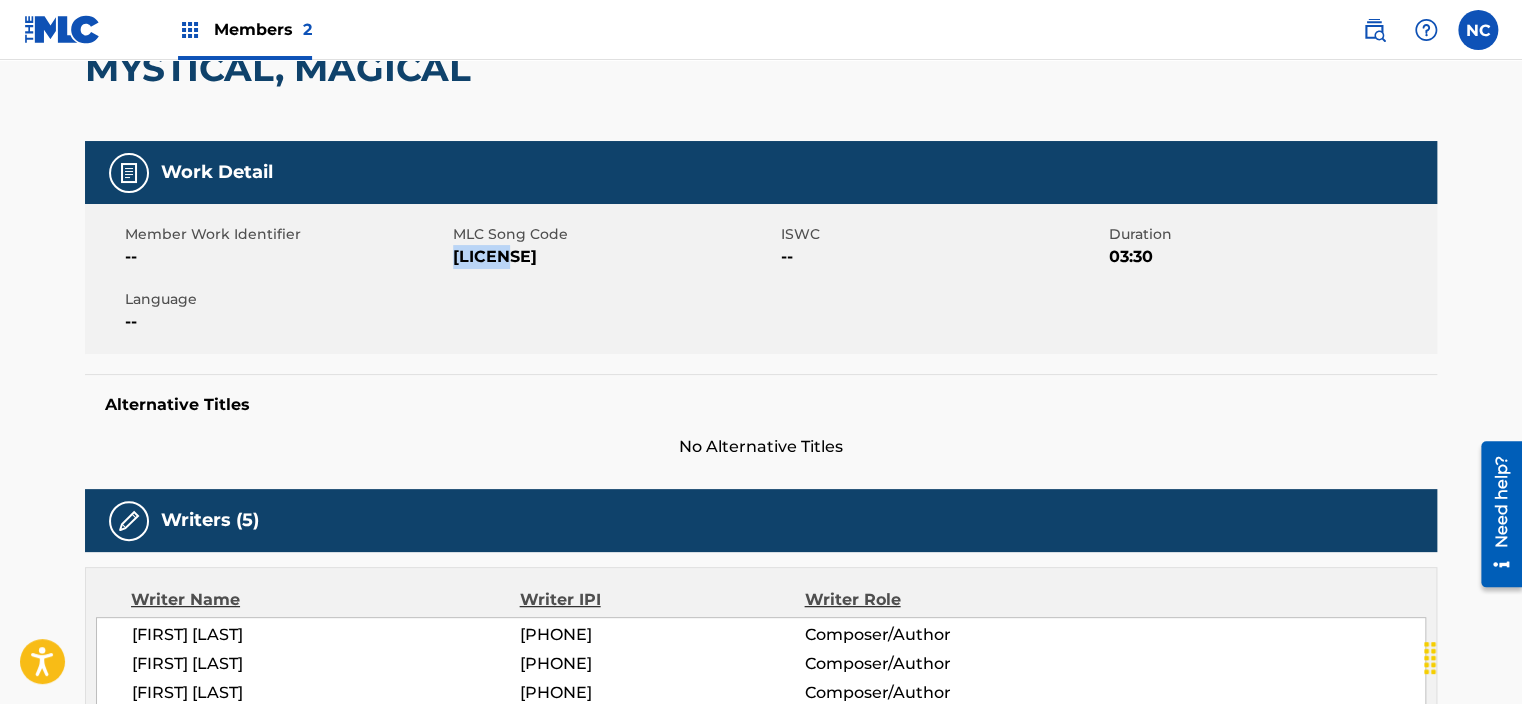 click on "[LICENSE]" at bounding box center (614, 257) 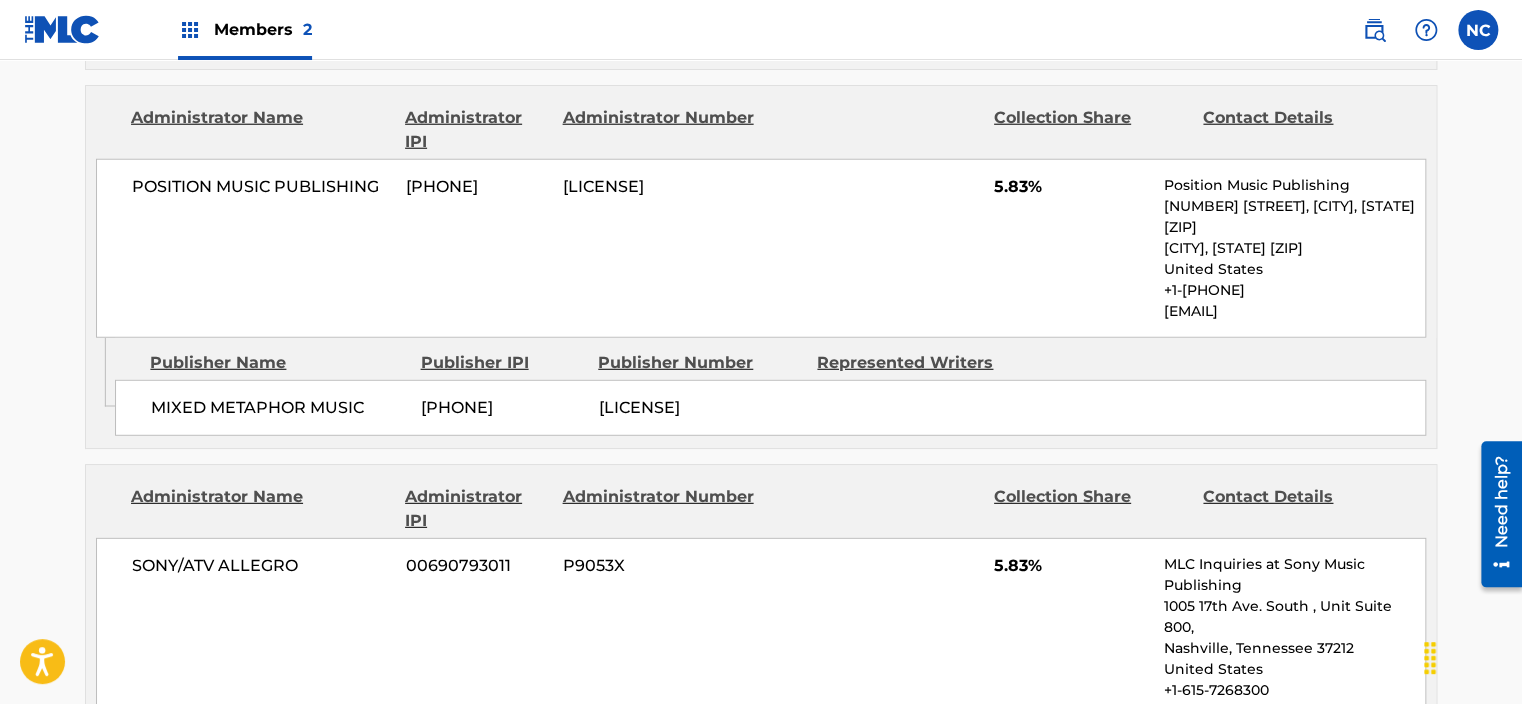 scroll, scrollTop: 1926, scrollLeft: 0, axis: vertical 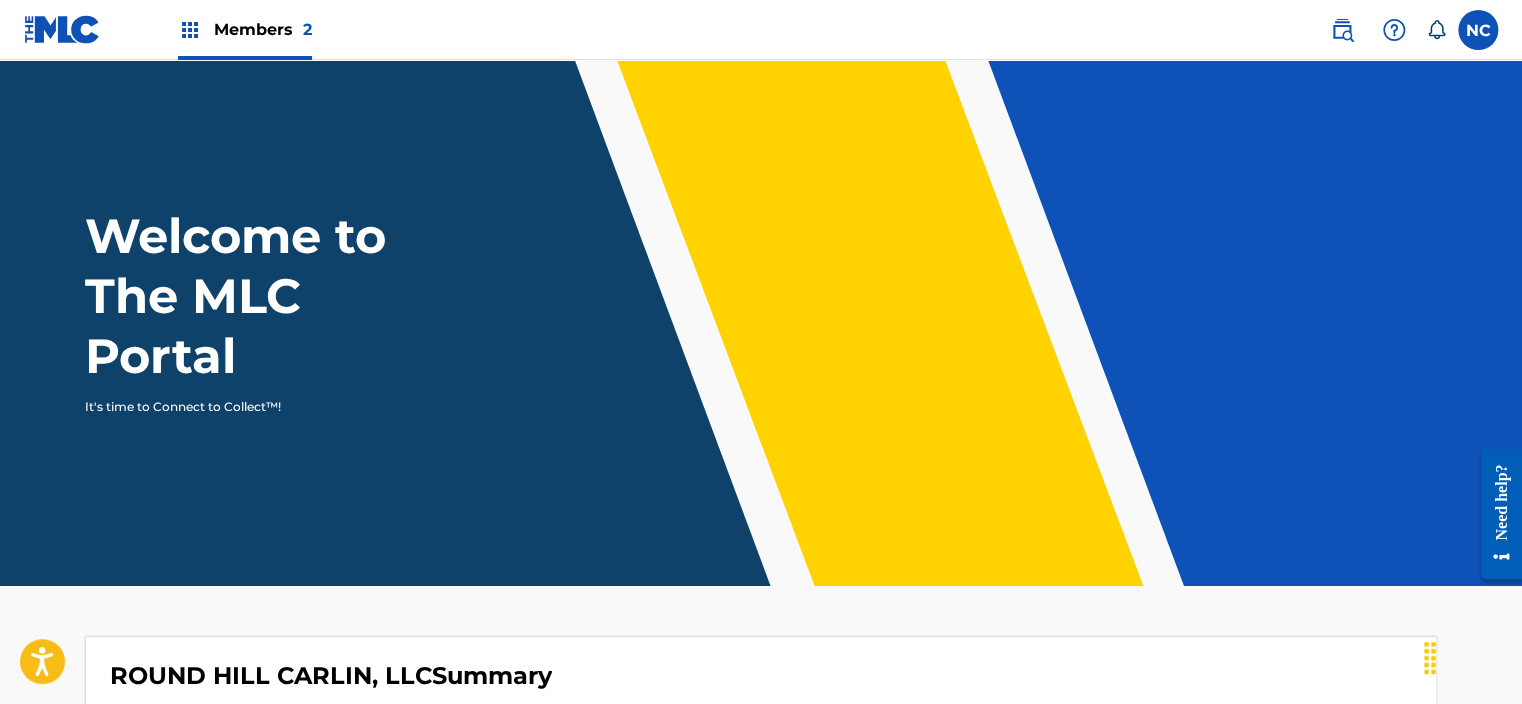 click at bounding box center (1342, 30) 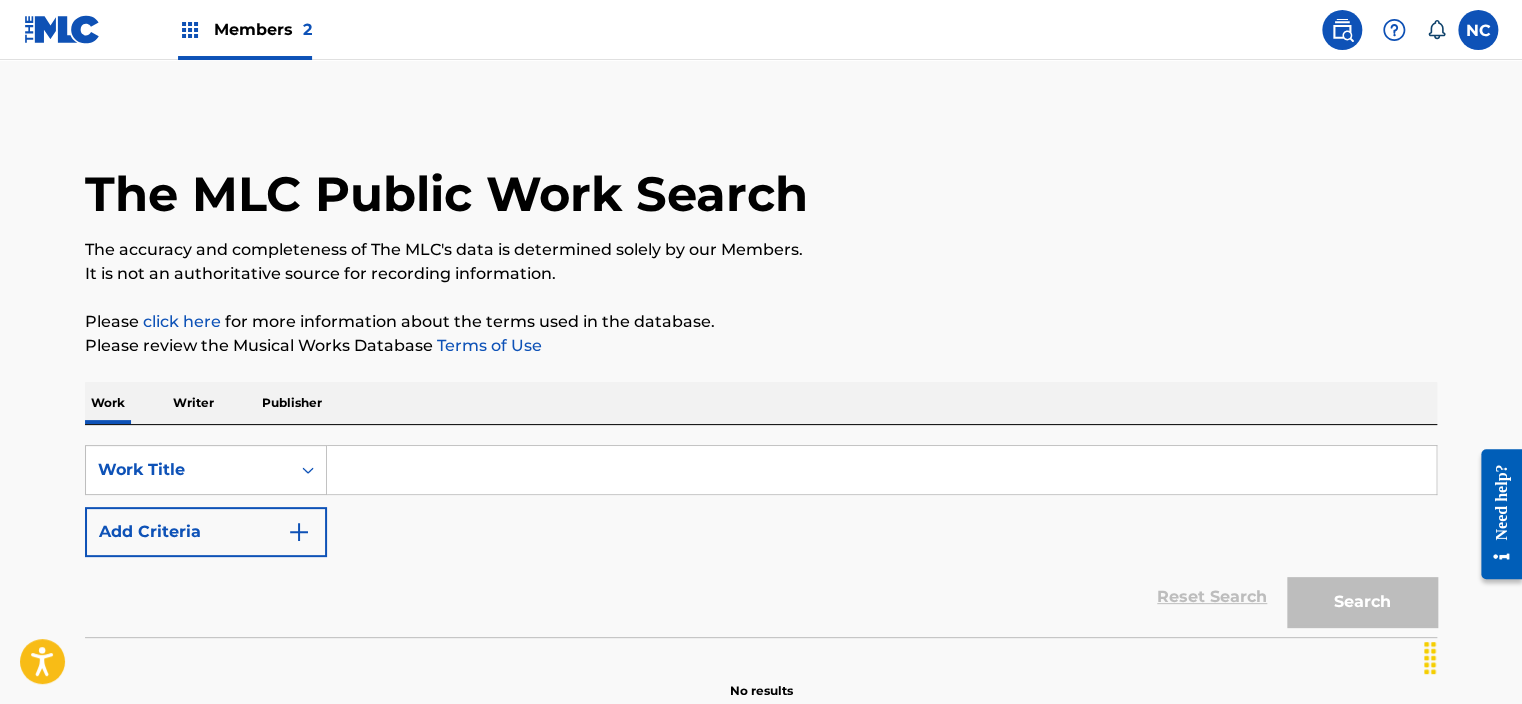 click at bounding box center [881, 470] 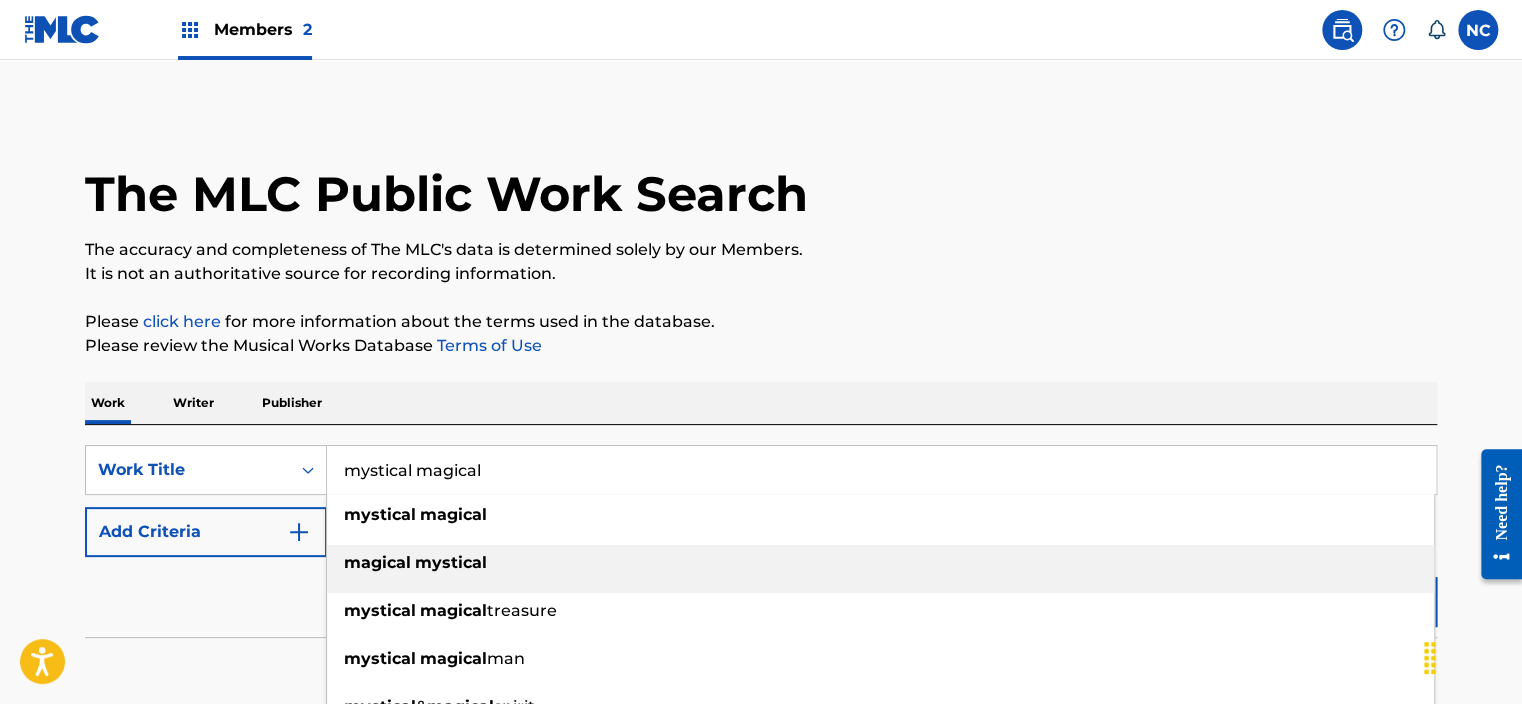click on "magical   mystical" at bounding box center (880, 563) 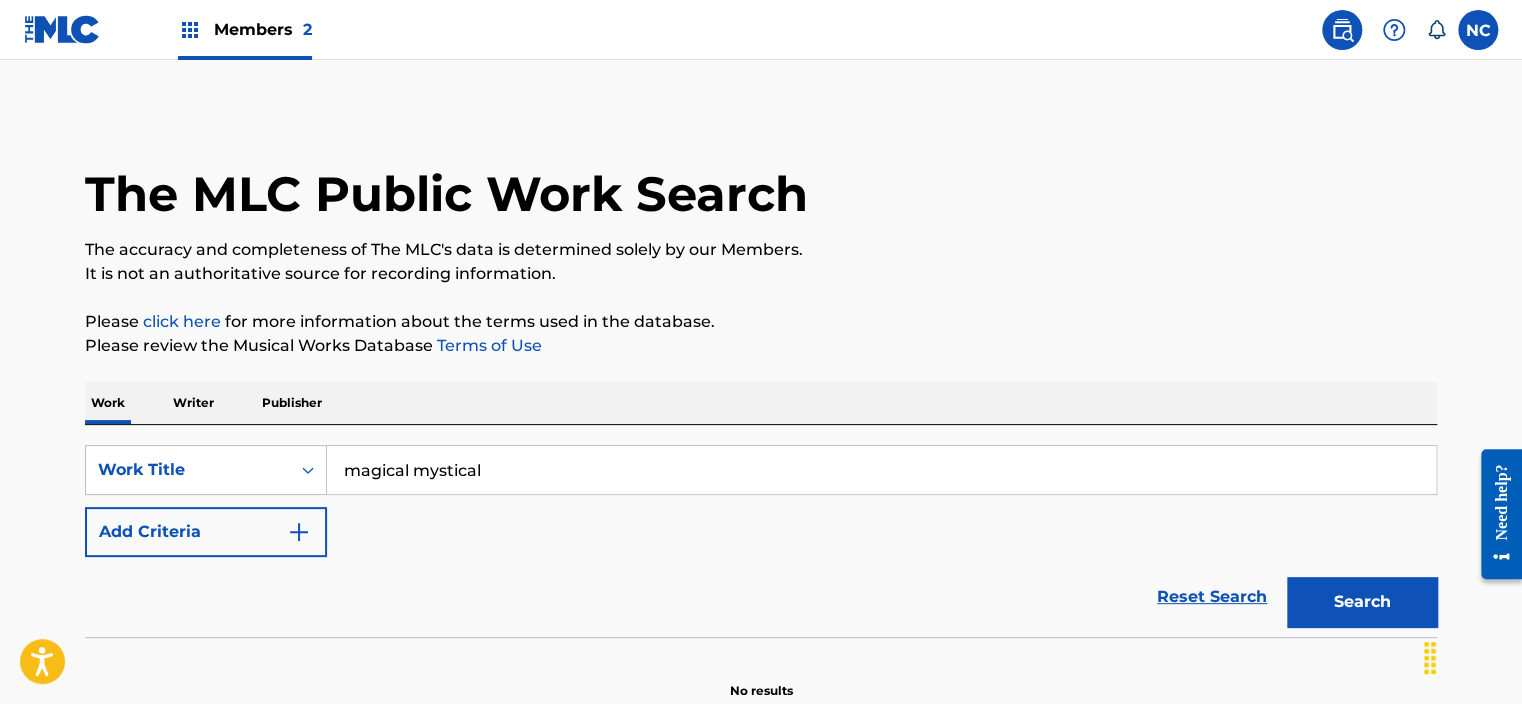 click on "magical mystical" at bounding box center [881, 470] 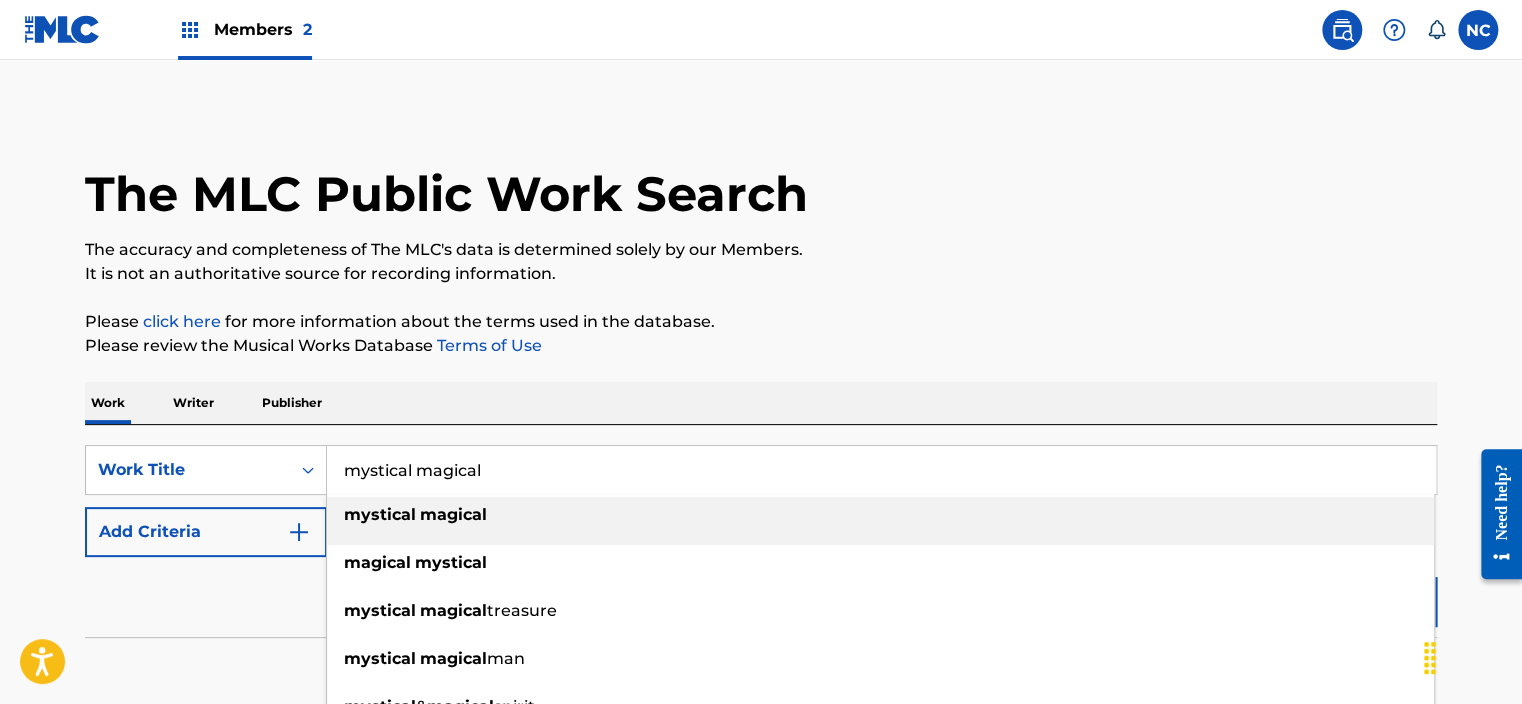 type on "mystical magical" 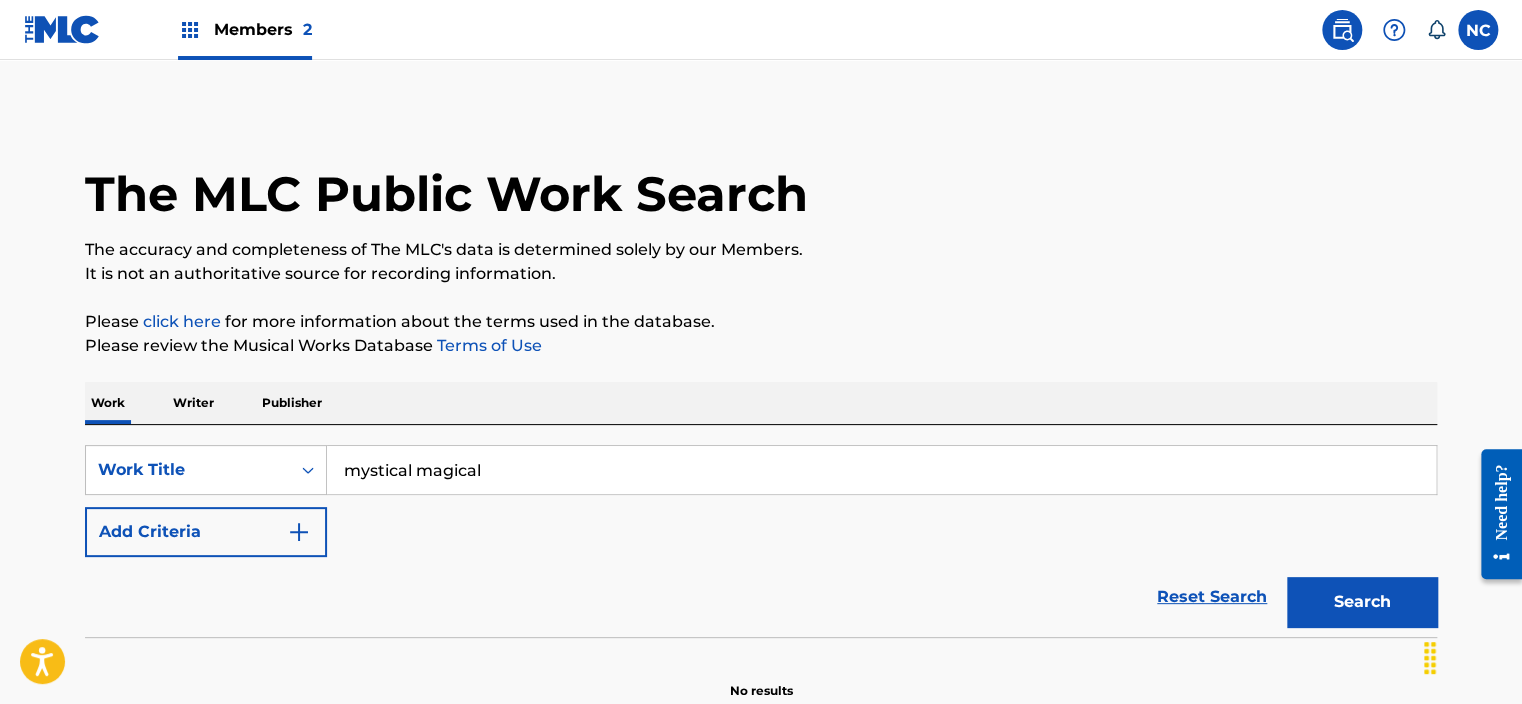 scroll, scrollTop: 101, scrollLeft: 0, axis: vertical 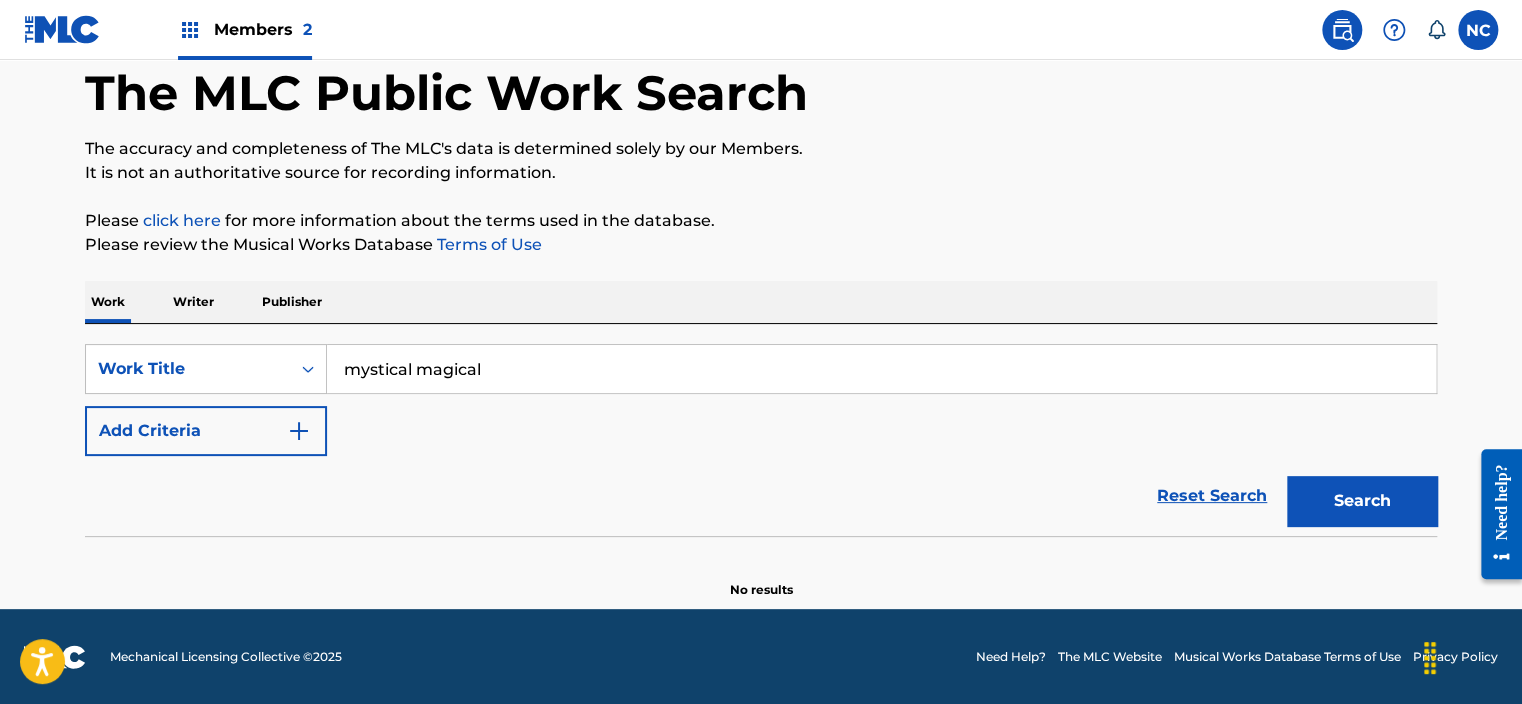 click on "Search" at bounding box center (1362, 501) 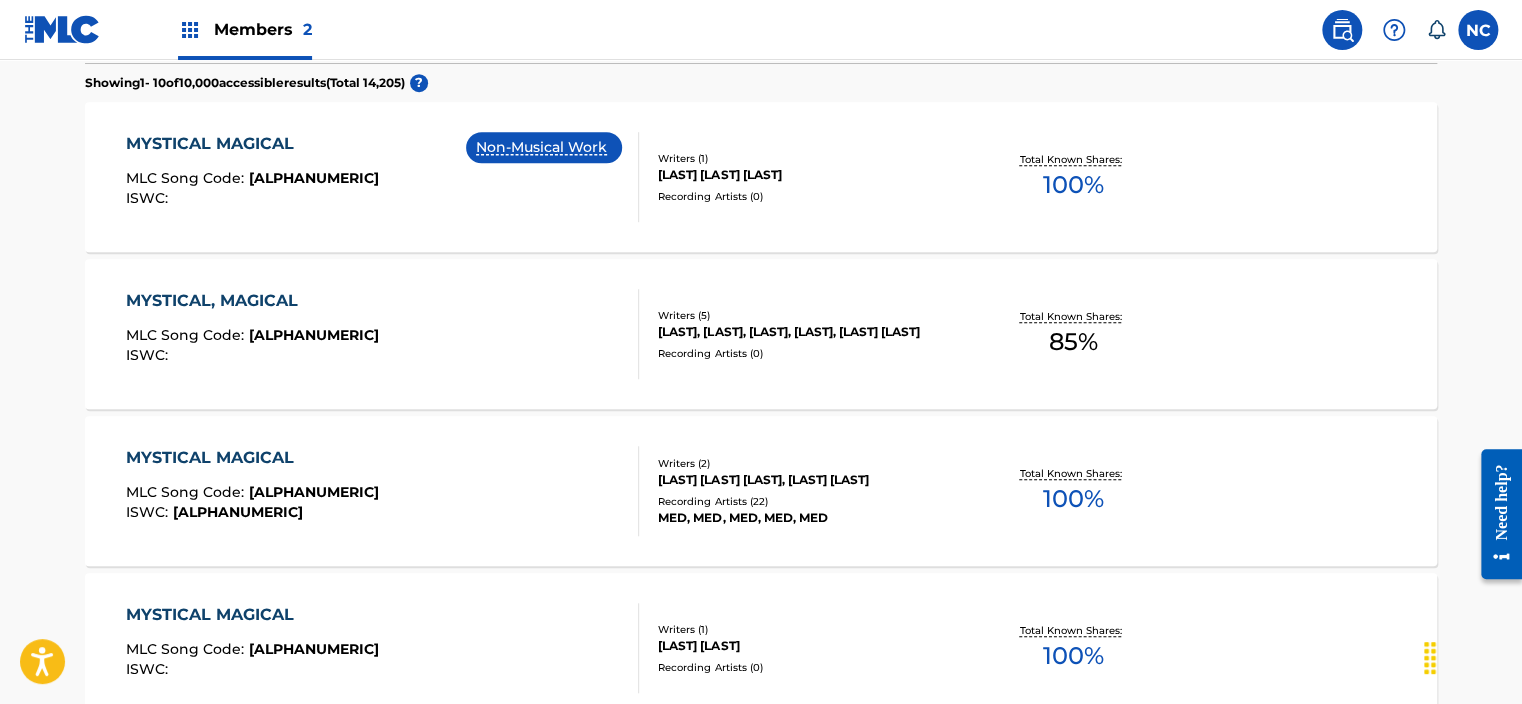 scroll, scrollTop: 577, scrollLeft: 0, axis: vertical 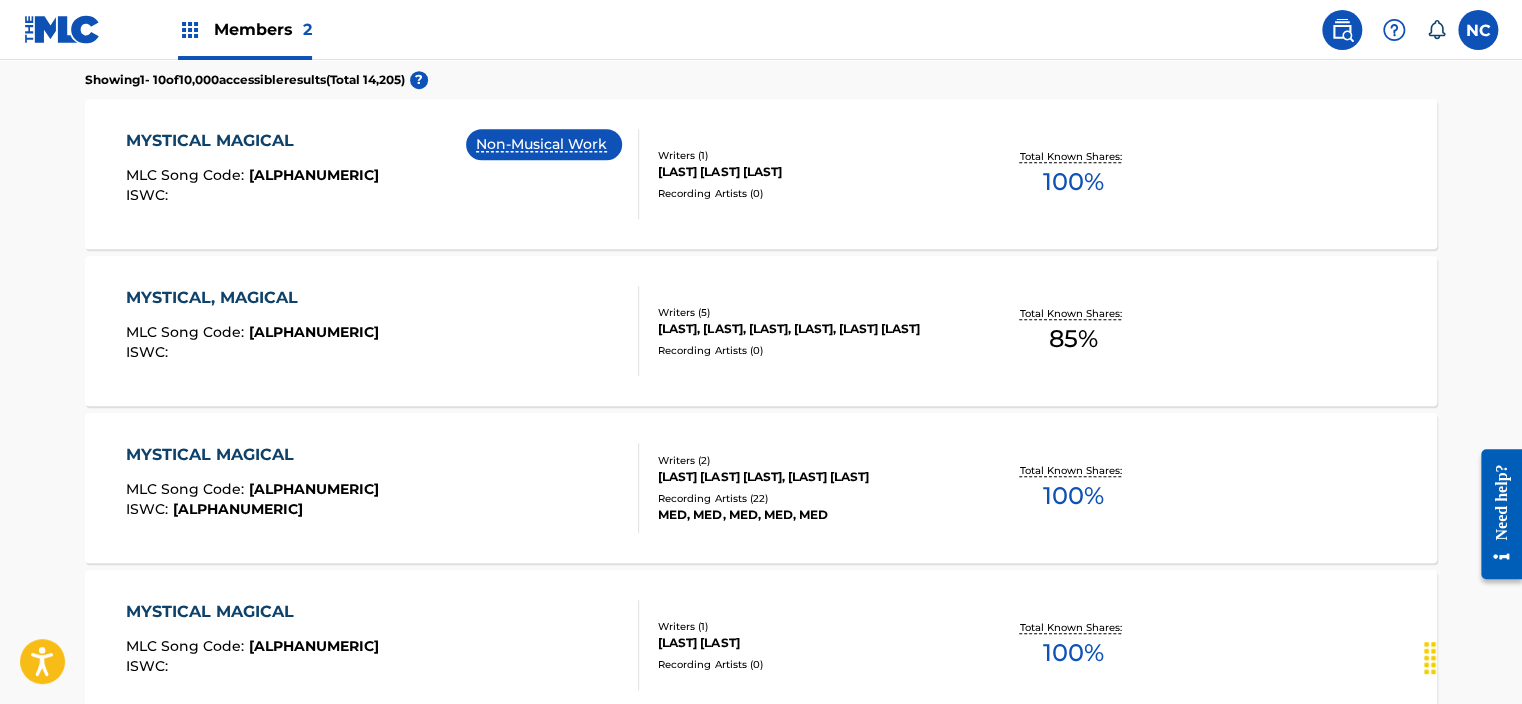 click on "Writers ( 5 ) STEPHEN KIPNER, TERRY SHADDICK, EVAN BLAIR, JACKSON LAFRANTZ LARSEN, BENSON BOONE Recording Artists ( 0 )" at bounding box center [799, 331] 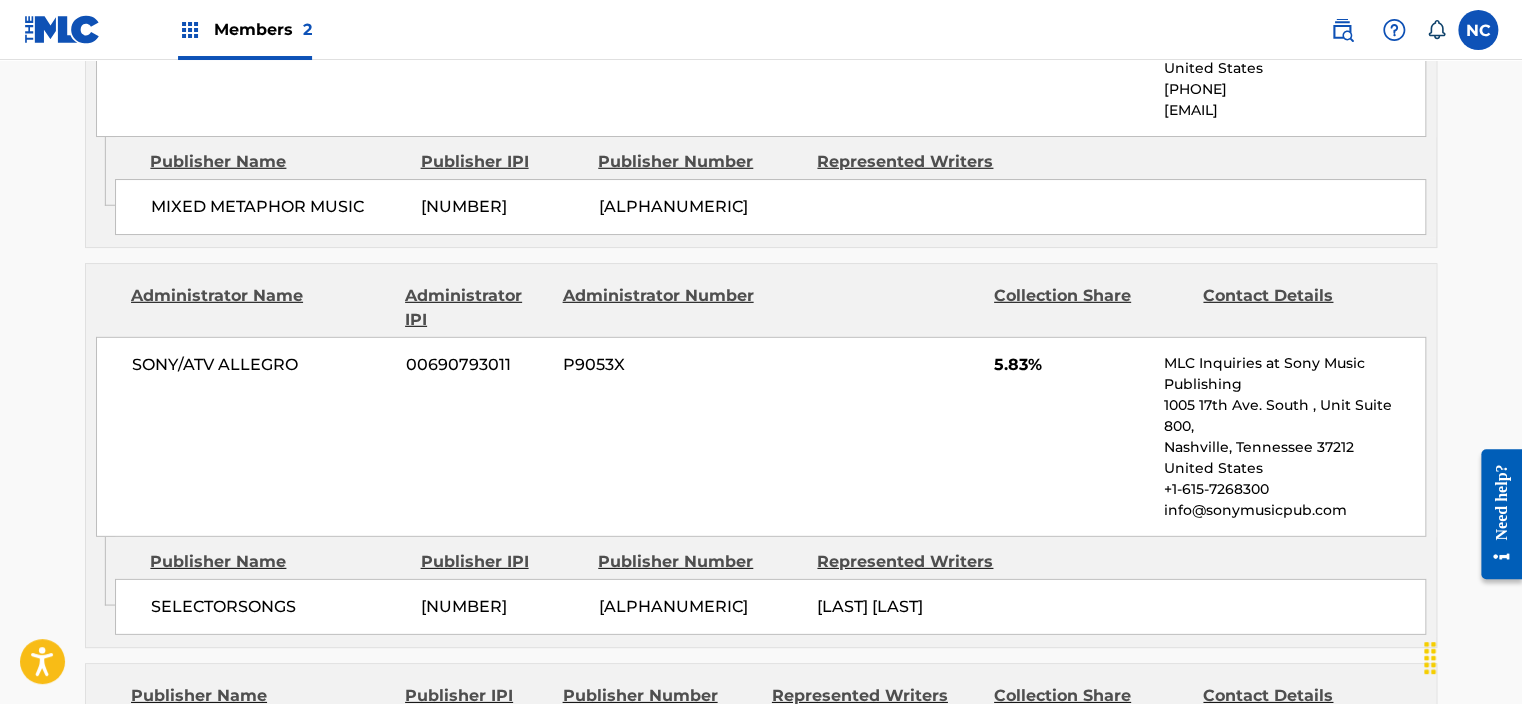 scroll, scrollTop: 3377, scrollLeft: 0, axis: vertical 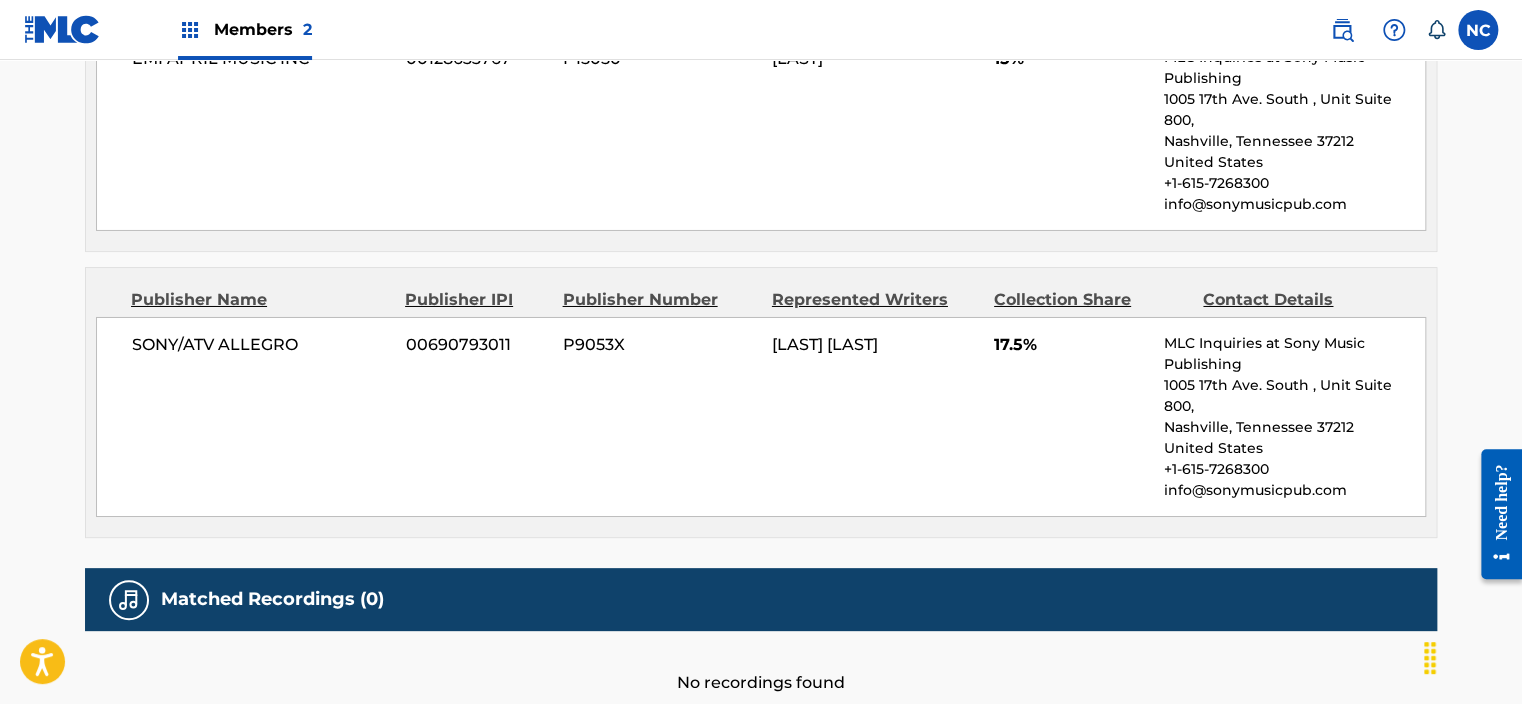 click on "No recordings found" at bounding box center [761, 663] 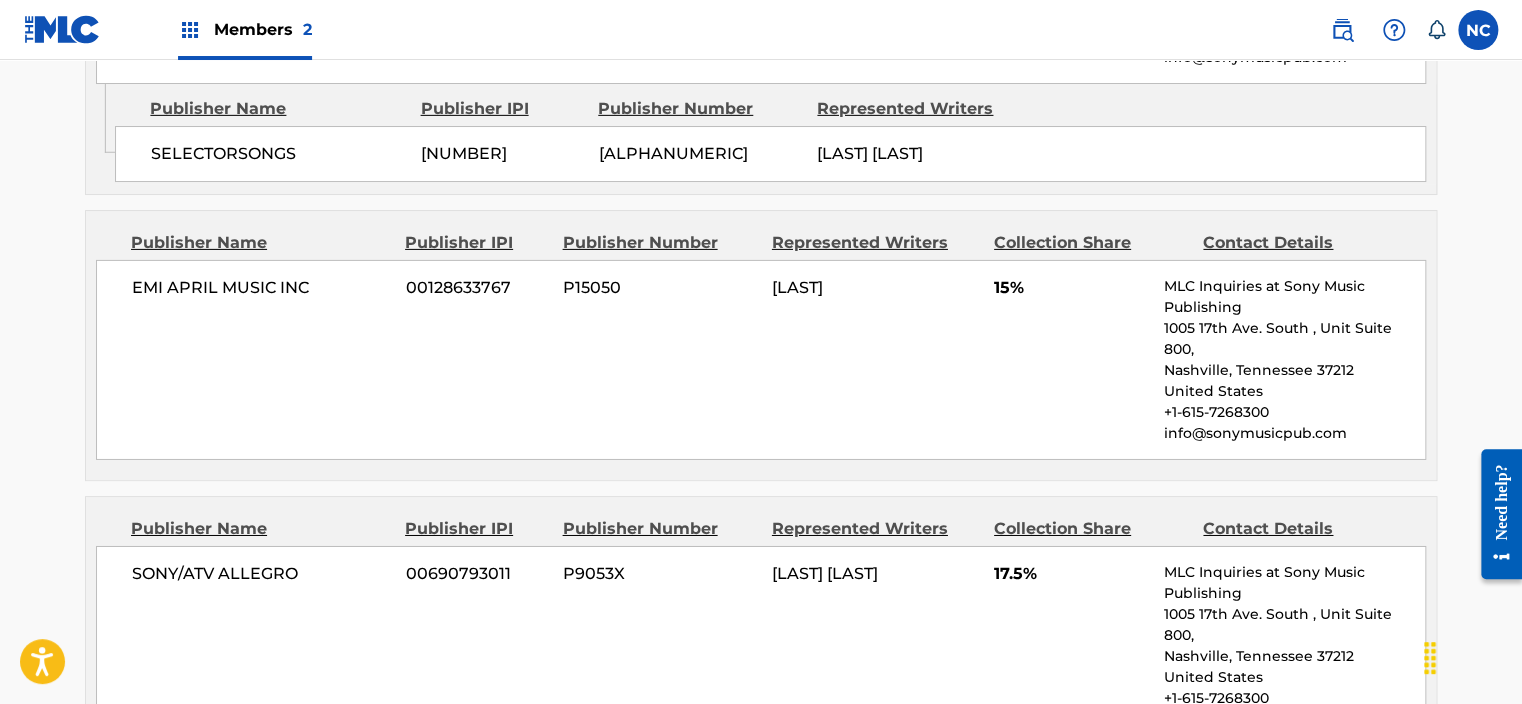 scroll, scrollTop: 3377, scrollLeft: 0, axis: vertical 